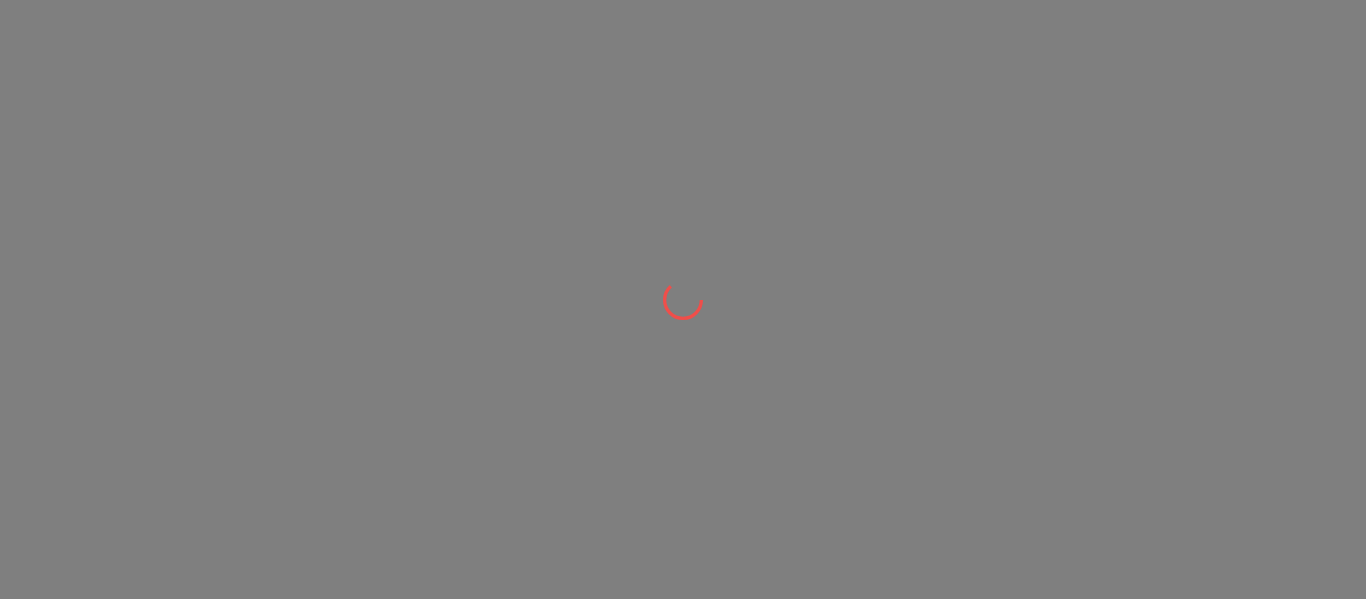 scroll, scrollTop: 0, scrollLeft: 0, axis: both 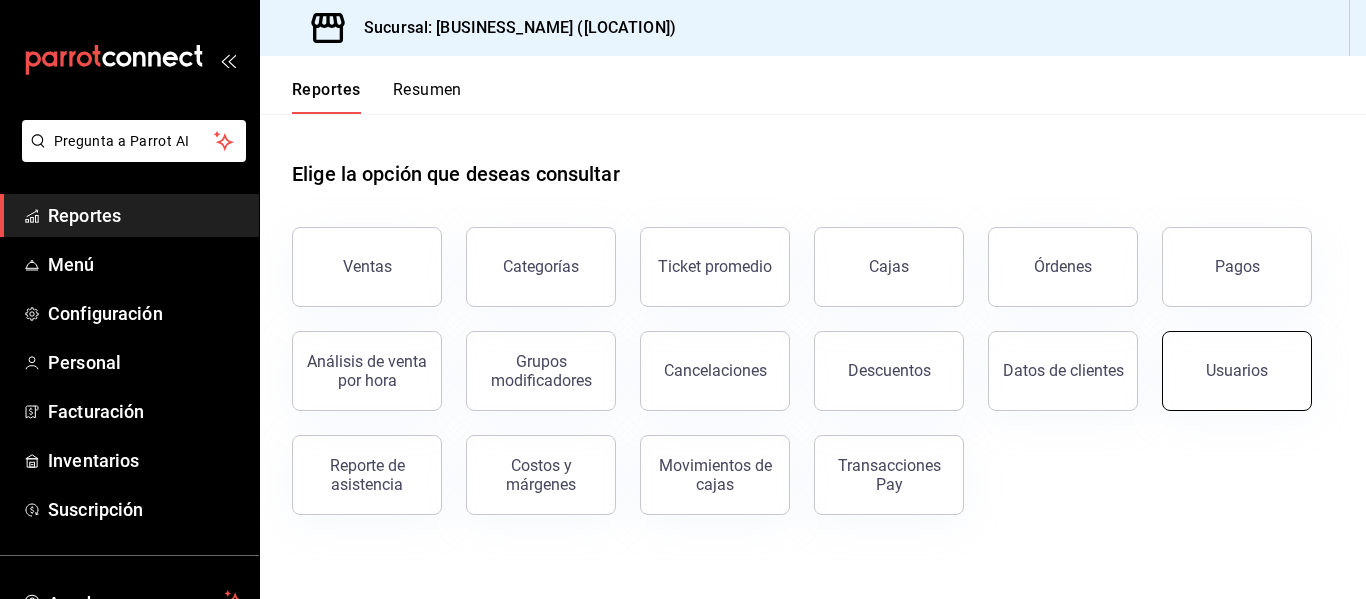 click on "Usuarios" at bounding box center [1237, 371] 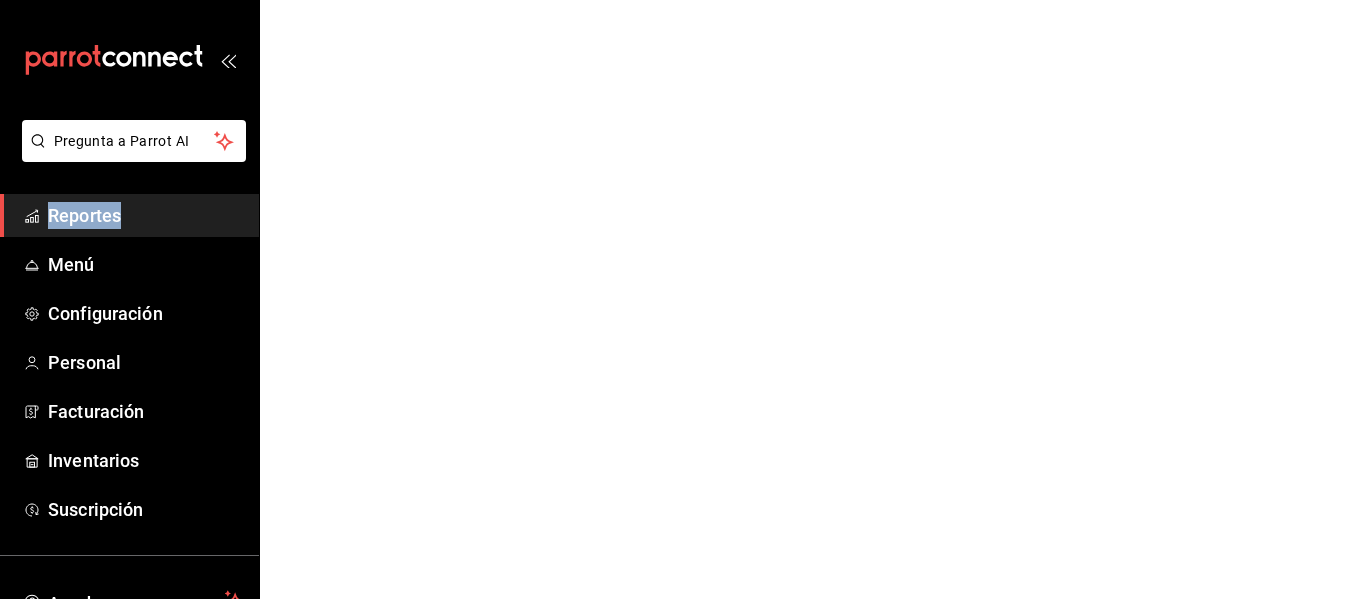 click on "Pregunta a Parrot AI Reportes   Menú   Configuración   Personal   Facturación   Inventarios   Suscripción   Ayuda Recomienda Parrot   [FIRST] [LAST]   Sugerir nueva función   Pregunta a Parrot AI Reportes   Menú   Configuración   Personal   Facturación   Inventarios   Suscripción   Ayuda Recomienda Parrot   [FIRST] [LAST]   Sugerir nueva función   GANA 1 MES GRATIS EN TU SUSCRIPCIÓN AQUÍ ¿Recuerdas cómo empezó tu restaurante?
Hoy puedes ayudar a un colega a tener el mismo cambio que tú viviste.
Recomienda Parrot directamente desde tu Portal Administrador.
Es fácil y rápido.
🎁 Por cada restaurante que se una, ganas 1 mes gratis. Ver video tutorial Ir a video Visitar centro de ayuda ([PHONE]) [EMAIL] Visitar centro de ayuda ([PHONE]) [EMAIL]" at bounding box center [683, 0] 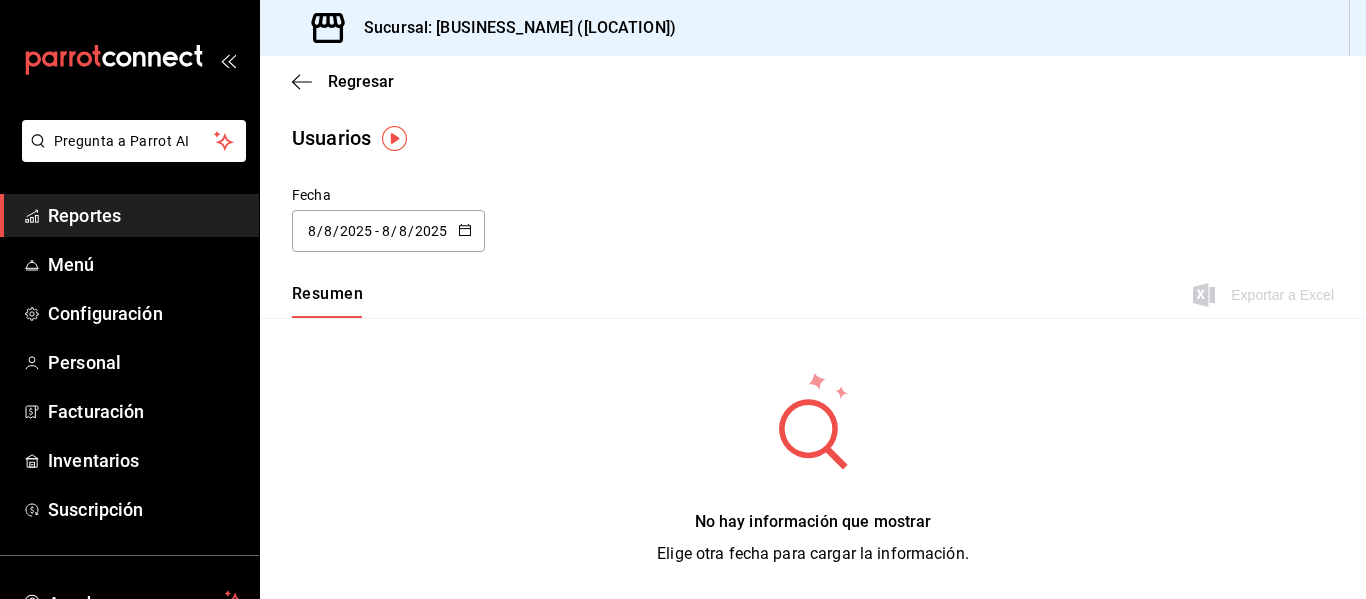 click on "No hay información que mostrar Elige otra fecha para cargar la información." at bounding box center [813, 468] 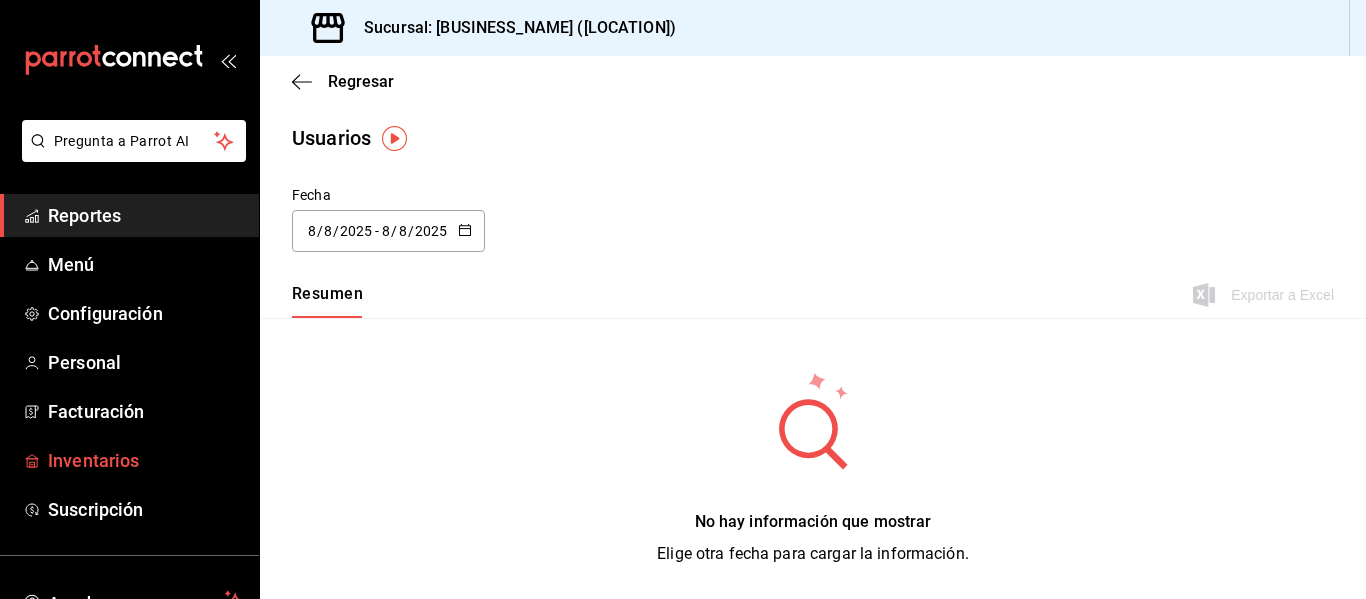 click on "Inventarios" at bounding box center [129, 460] 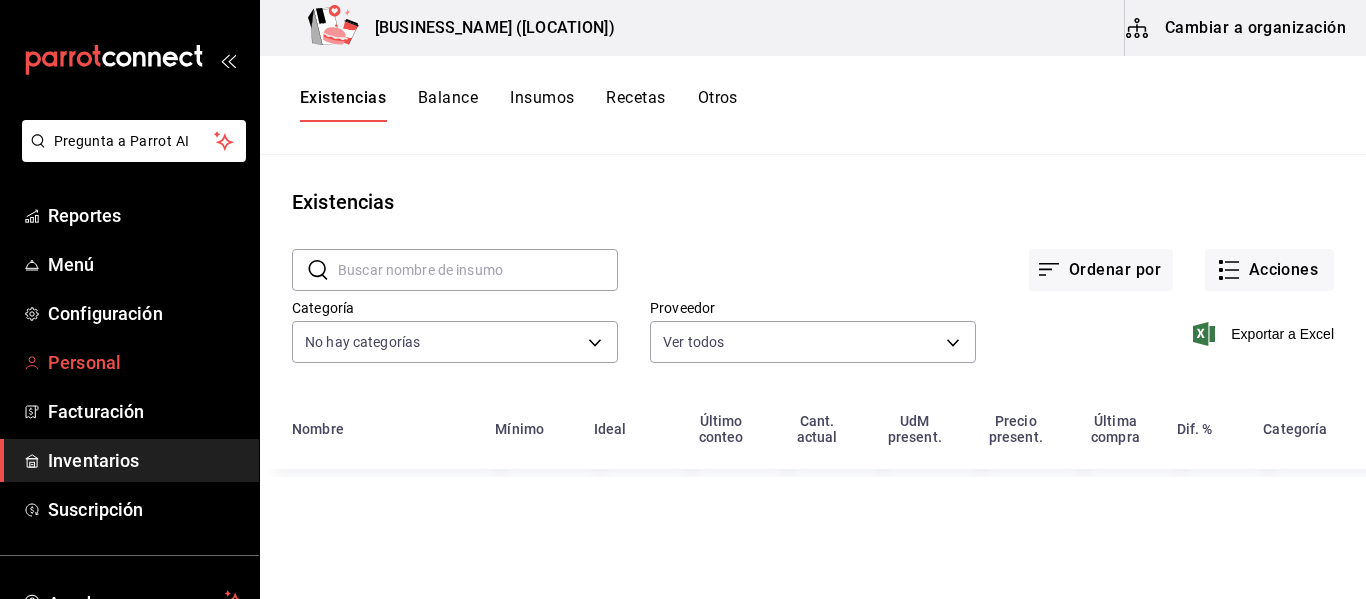 click on "Personal" at bounding box center (145, 362) 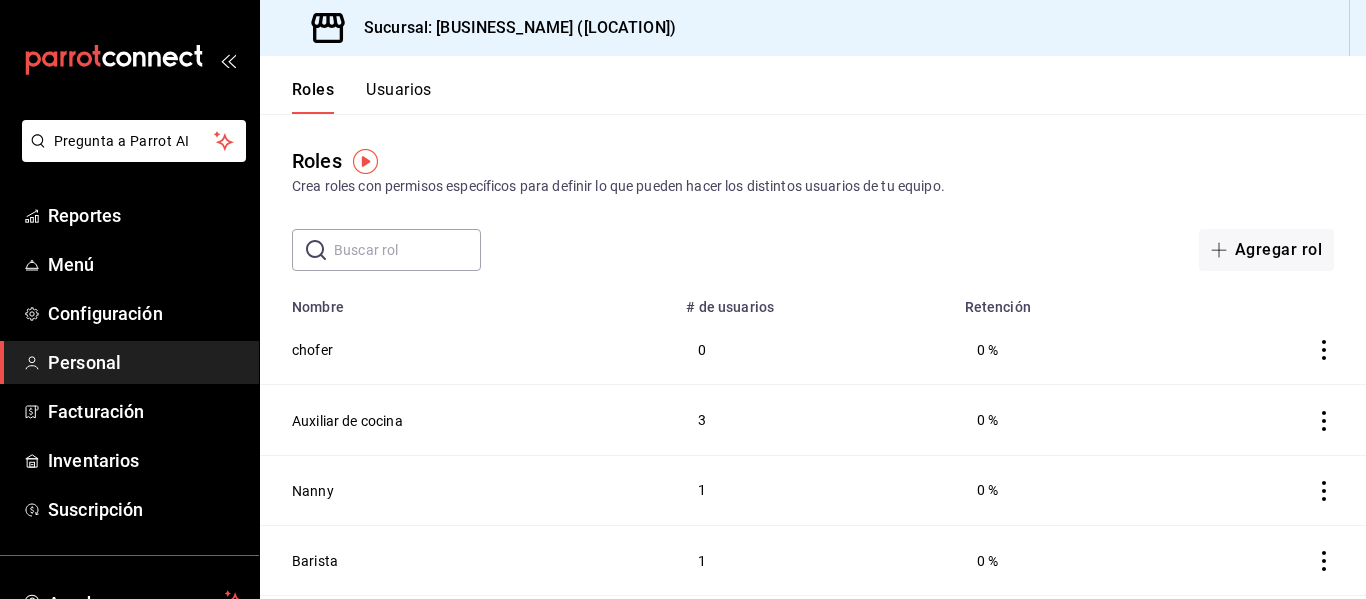 click on "Usuarios" at bounding box center [399, 97] 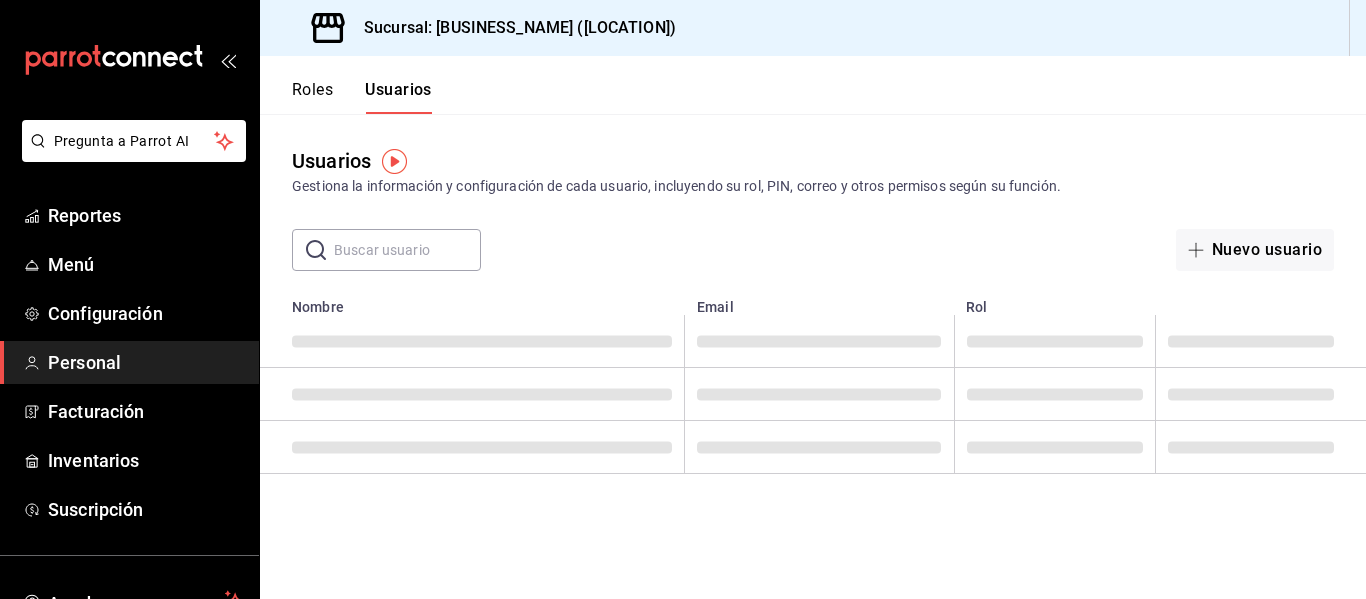click at bounding box center [407, 250] 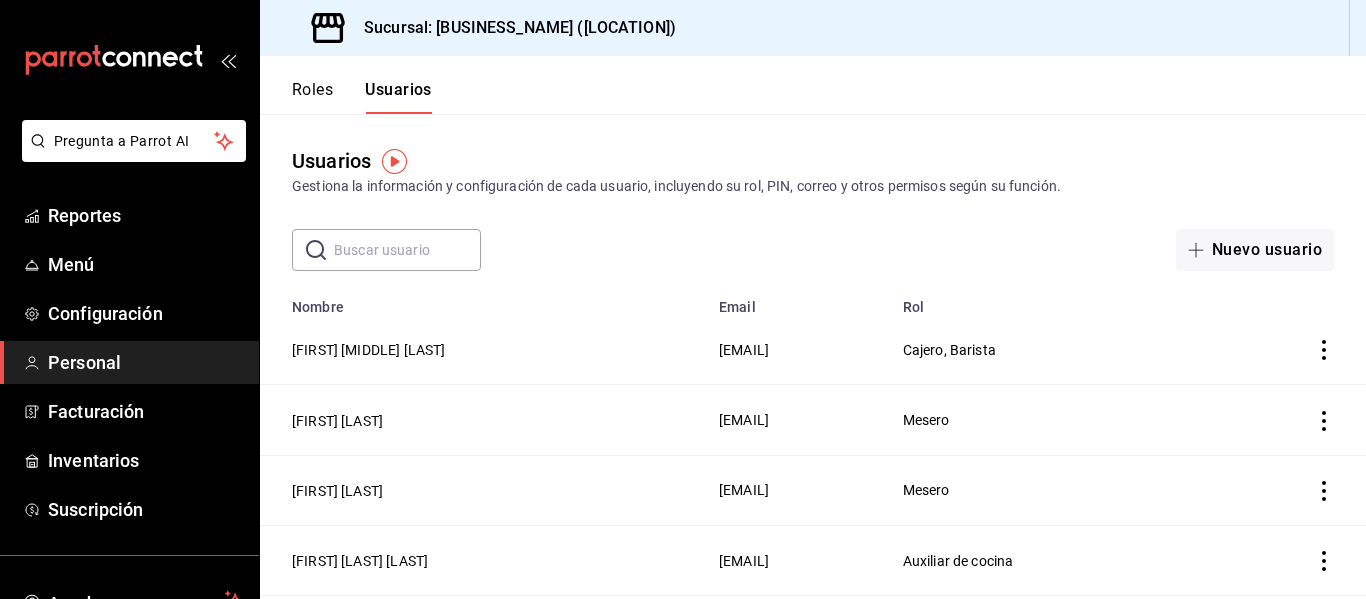 click on "​ ​ Nuevo usuario" at bounding box center (813, 250) 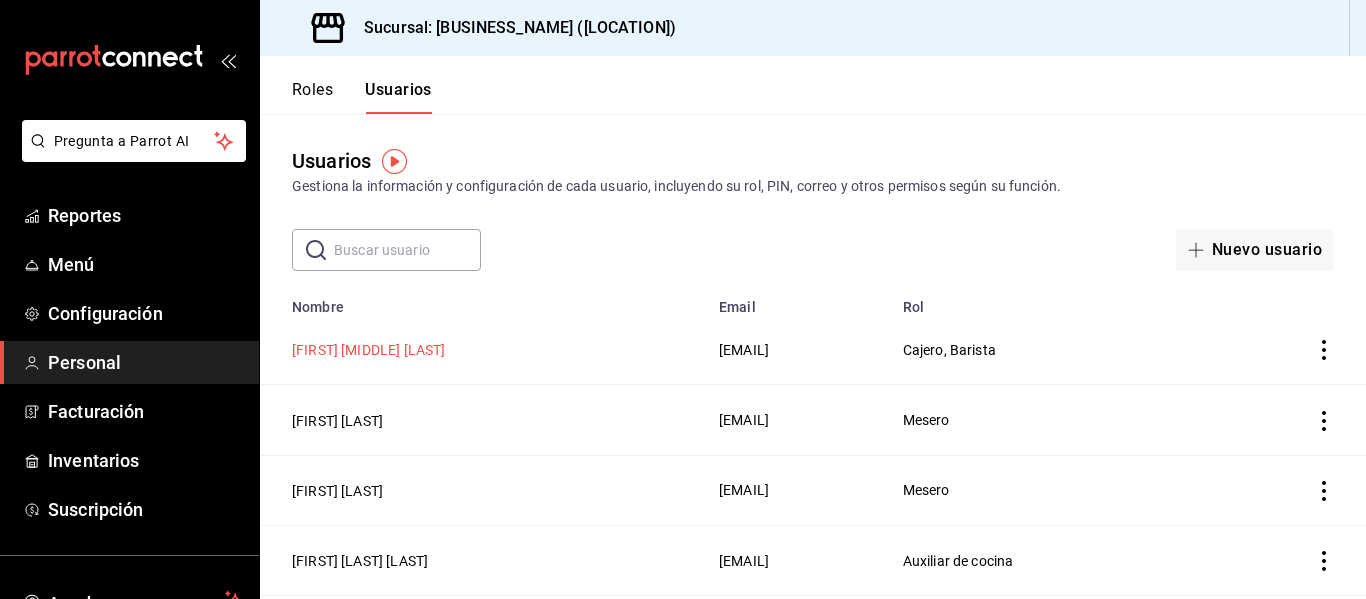 click on "[FIRST] [MIDDLE] [LAST]" at bounding box center [368, 350] 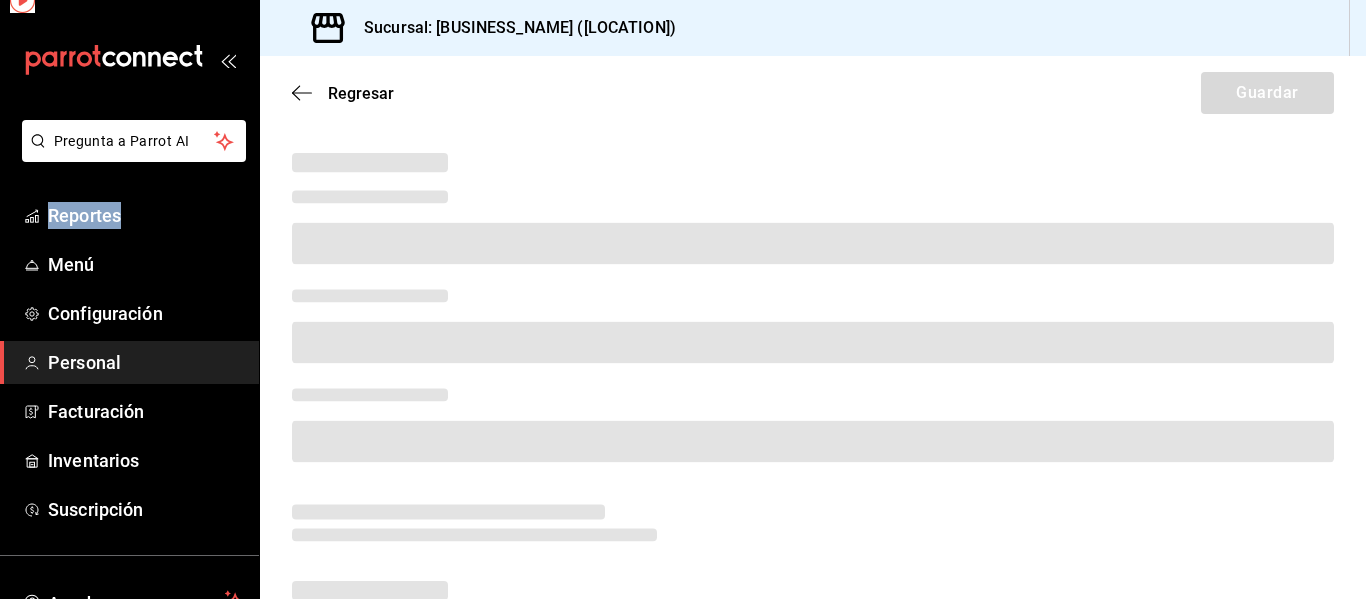 click on "Pregunta a Parrot AI Reportes   Menú   Configuración   Personal   Facturación   Inventarios   Suscripción   Ayuda Recomienda Parrot   [FIRST] [LAST]   Sugerir nueva función   Sucursal: Bubú Café (MTY) Regresar Guardar GANA 1 MES GRATIS EN TU SUSCRIPCIÓN AQUÍ ¿Recuerdas cómo empezó tu restaurante?
Hoy puedes ayudar a un colega a tener el mismo cambio que tú viviste.
Recomienda Parrot directamente desde tu Portal Administrador.
Es fácil y rápido.
🎁 Por cada restaurante que se una, ganas 1 mes gratis. Ver video tutorial Ir a video Pregunta a Parrot AI Reportes   Menú   Configuración   Personal   Facturación   Inventarios   Suscripción   Ayuda Recomienda Parrot   [FIRST] [LAST]   Sugerir nueva función   Visitar centro de ayuda ([PHONE]) [EMAIL] Visitar centro de ayuda ([PHONE]) [EMAIL]" at bounding box center [683, 299] 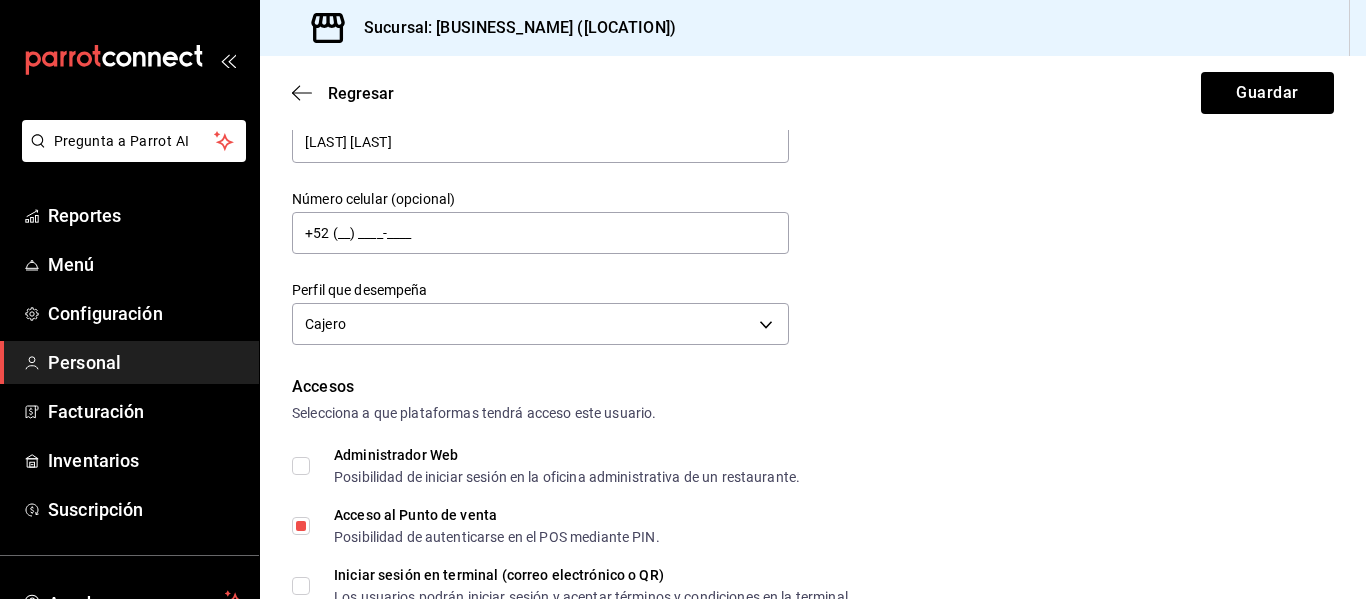 scroll, scrollTop: 200, scrollLeft: 0, axis: vertical 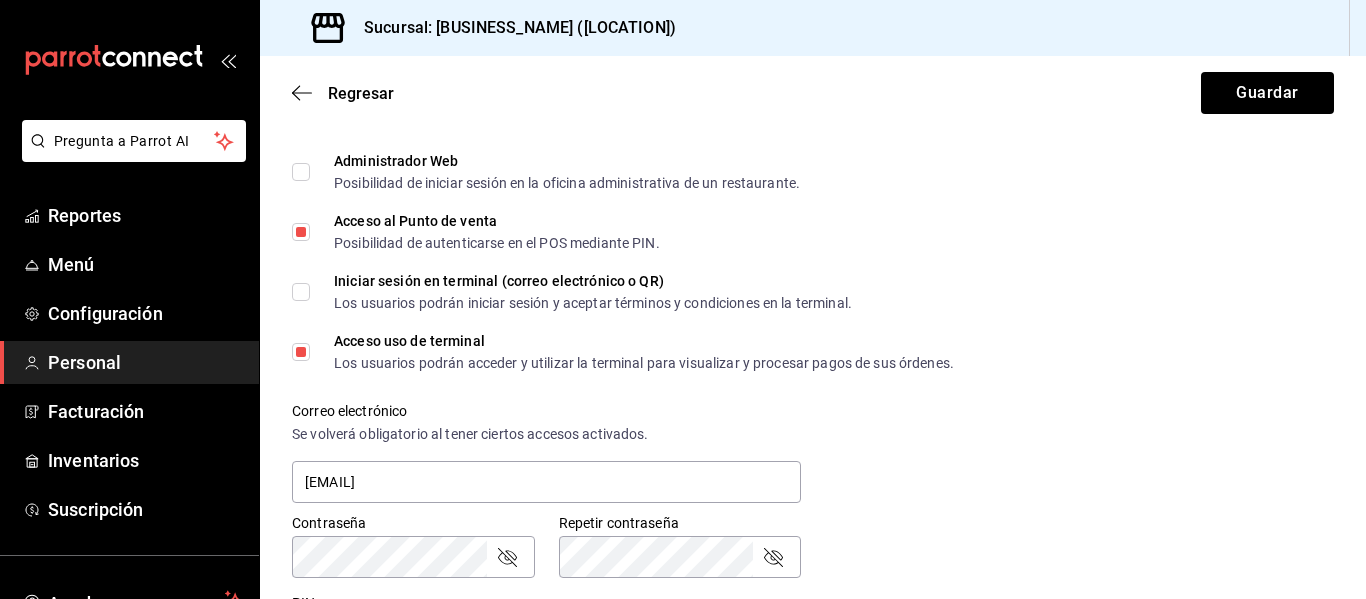 click on "Acceso uso de terminal Los usuarios podrán acceder y utilizar la terminal para visualizar y procesar pagos de sus órdenes." at bounding box center [301, 352] 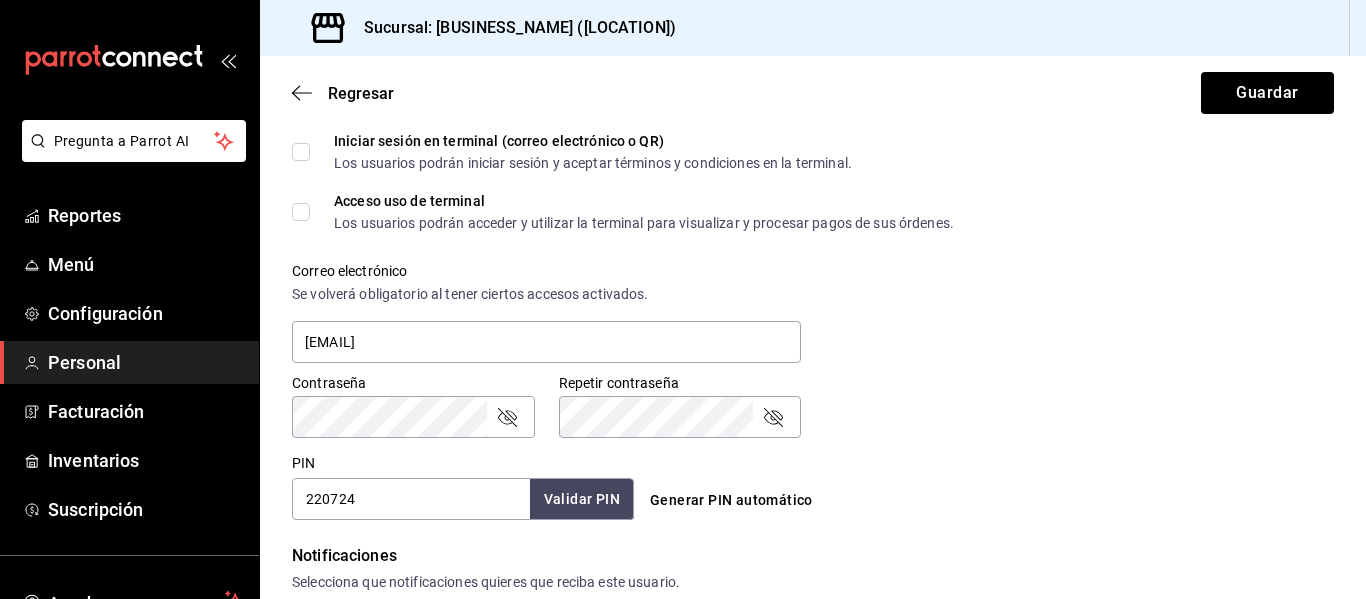scroll, scrollTop: 640, scrollLeft: 0, axis: vertical 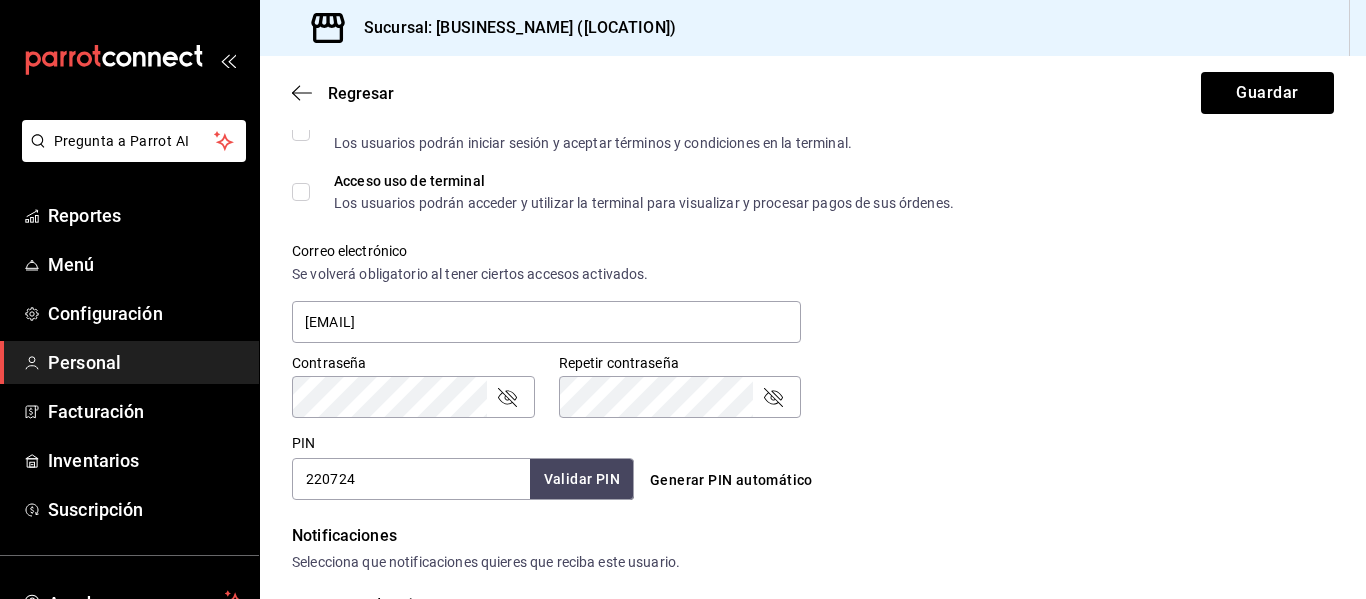 click on "Contraseña Contraseña Repetir contraseña Repetir contraseña" at bounding box center (801, 374) 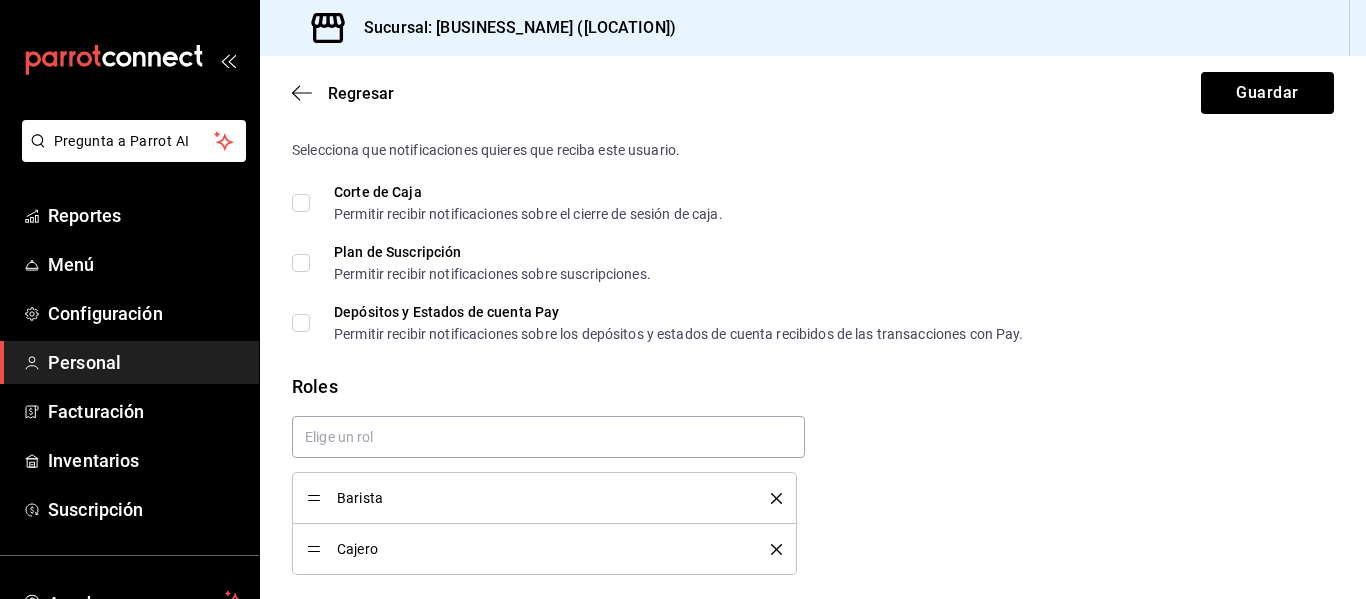 scroll, scrollTop: 1080, scrollLeft: 0, axis: vertical 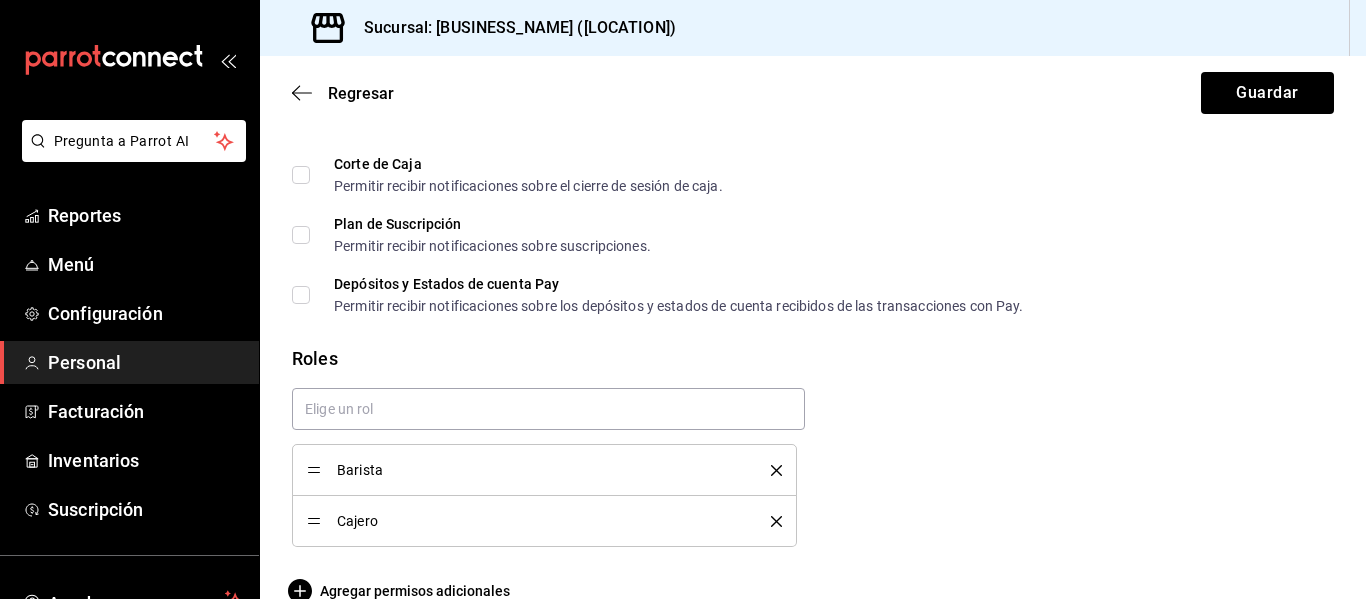 click on "Cajero" at bounding box center (539, 521) 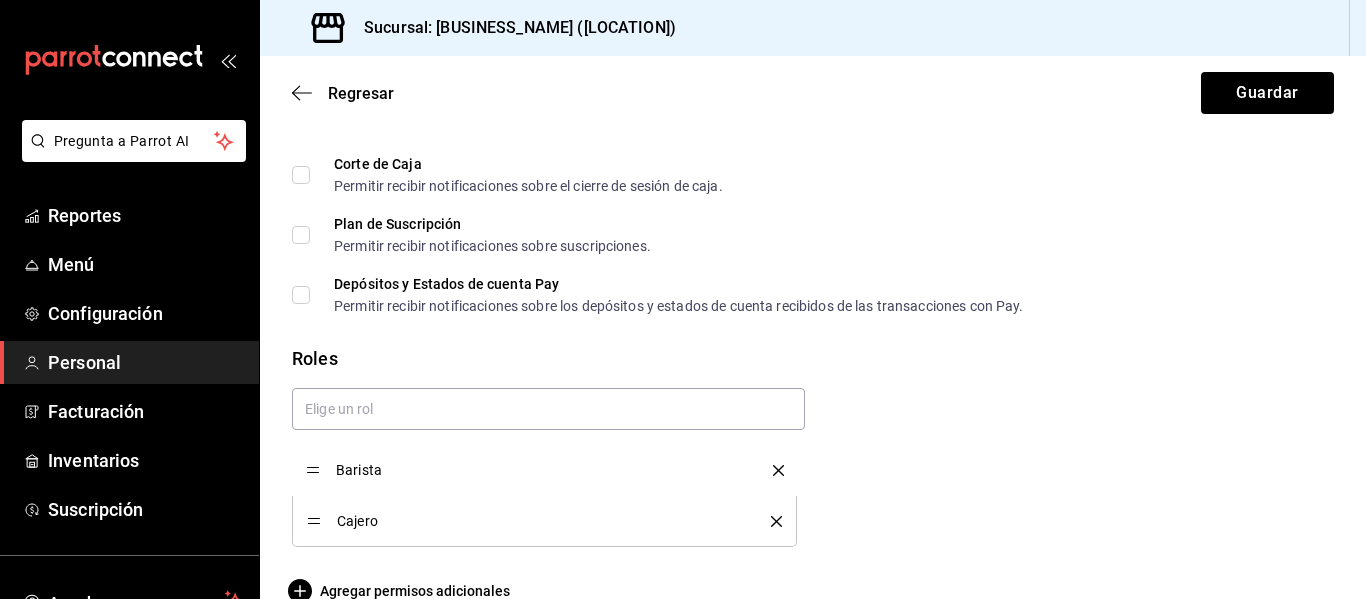 checkbox on "true" 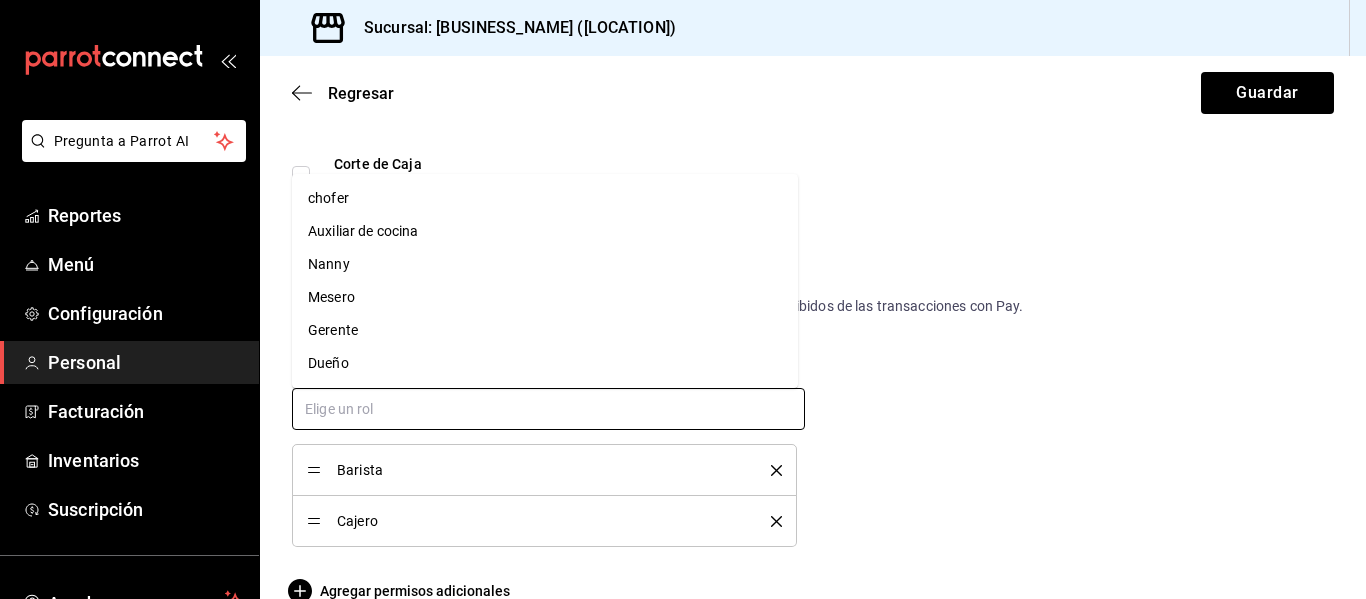 click at bounding box center (548, 409) 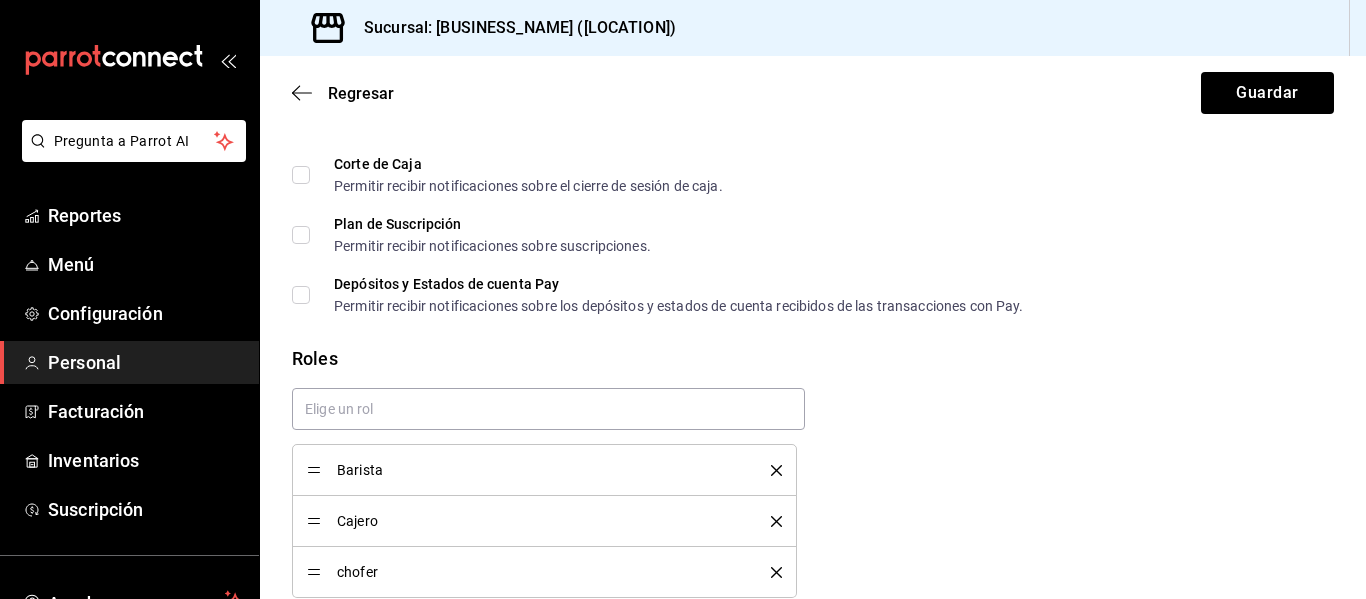 click on "Corte de Caja Permitir recibir notificaciones sobre el cierre de sesión de caja. Plan de Suscripción Permitir recibir notificaciones sobre suscripciones. Depósitos y Estados de cuenta Pay Permitir recibir notificaciones sobre los depósitos y estados de cuenta recibidos de las transacciones con Pay." at bounding box center (813, 235) 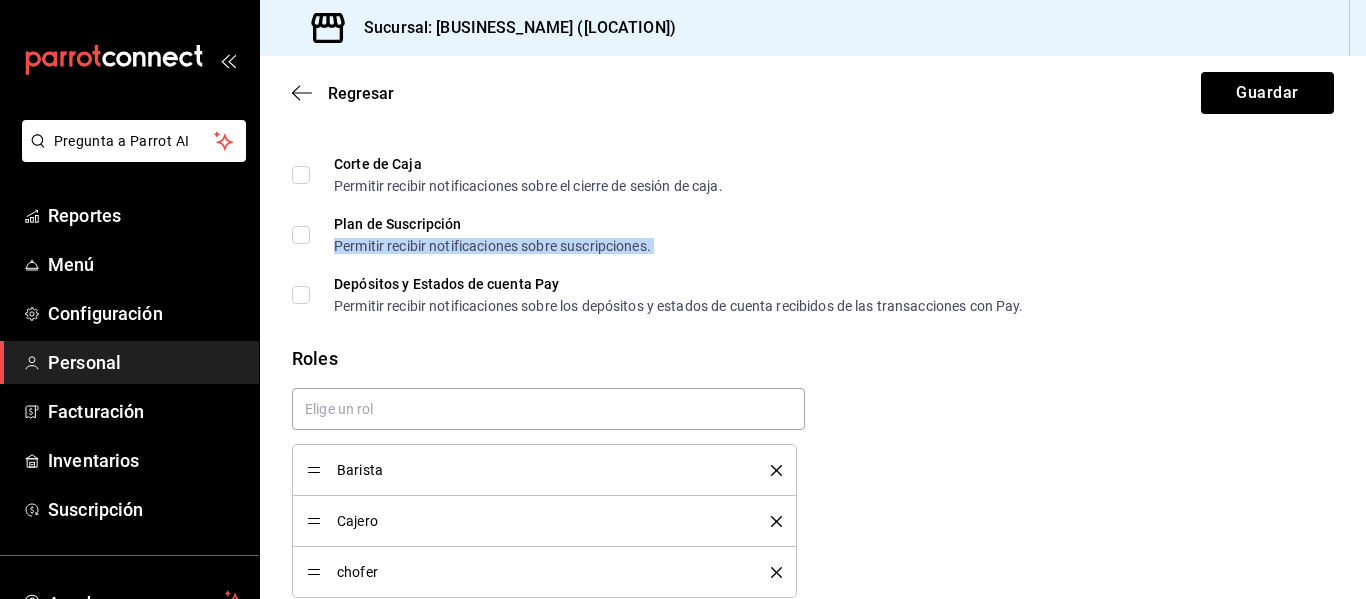 click on "Corte de Caja Permitir recibir notificaciones sobre el cierre de sesión de caja. Plan de Suscripción Permitir recibir notificaciones sobre suscripciones. Depósitos y Estados de cuenta Pay Permitir recibir notificaciones sobre los depósitos y estados de cuenta recibidos de las transacciones con Pay." at bounding box center [813, 235] 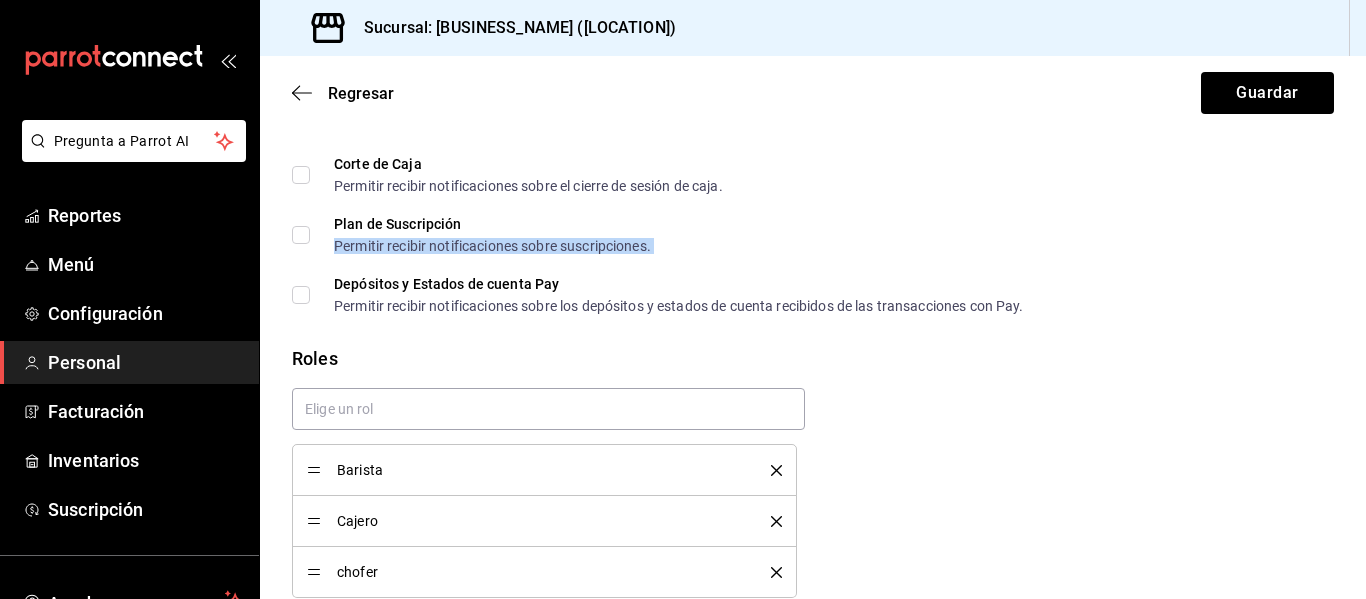 click at bounding box center (769, 572) 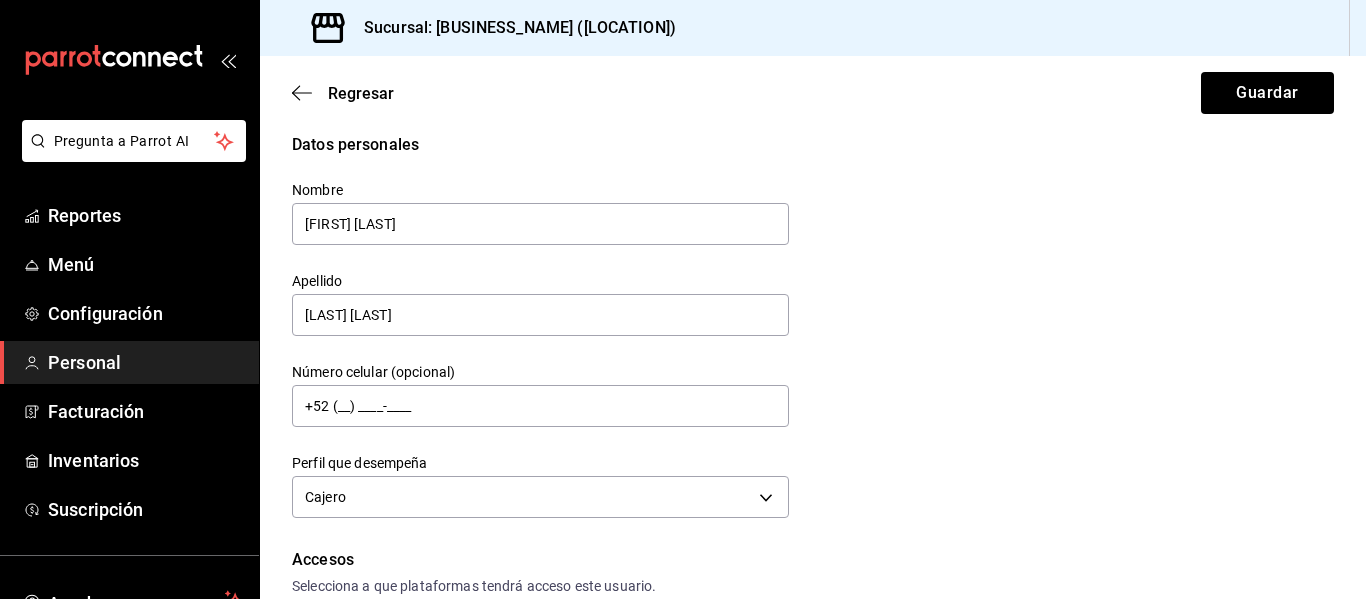 scroll, scrollTop: 0, scrollLeft: 0, axis: both 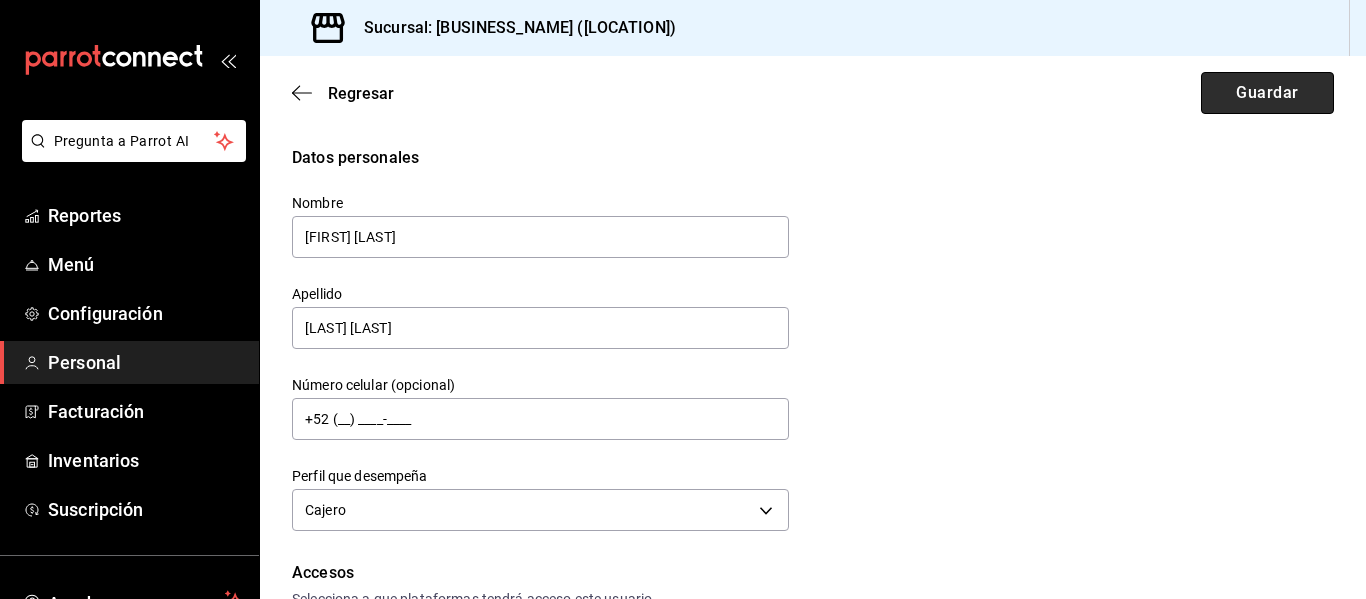 click on "Guardar" at bounding box center (1267, 93) 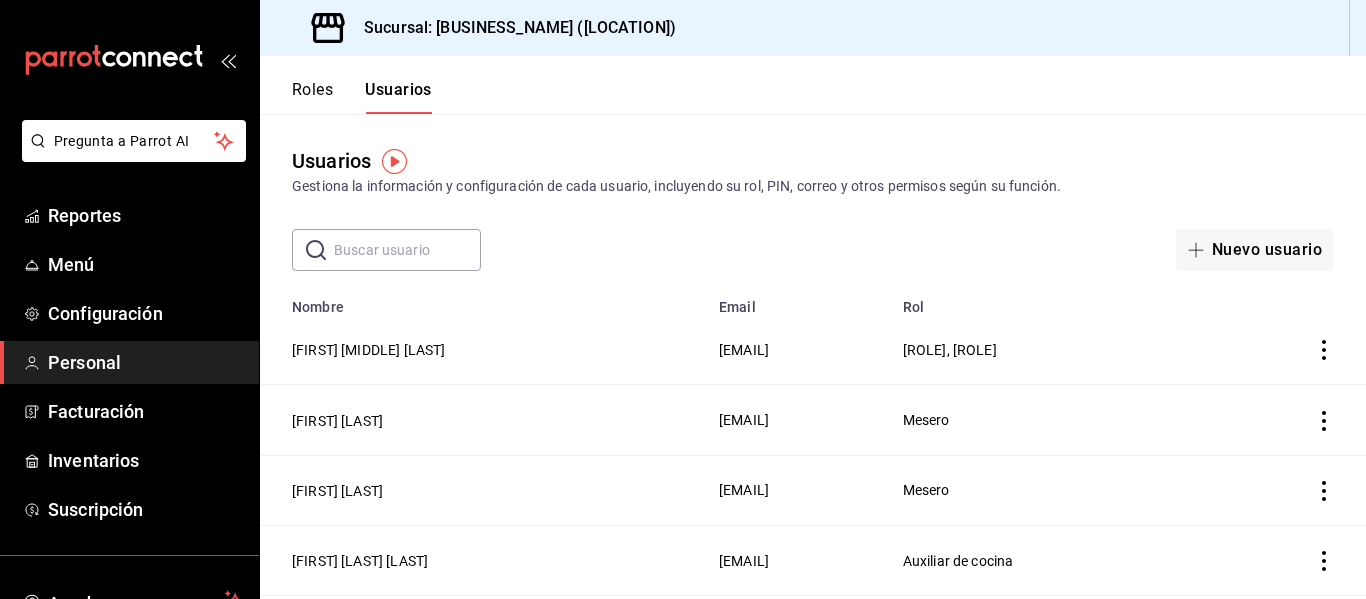click on "Roles" at bounding box center [312, 97] 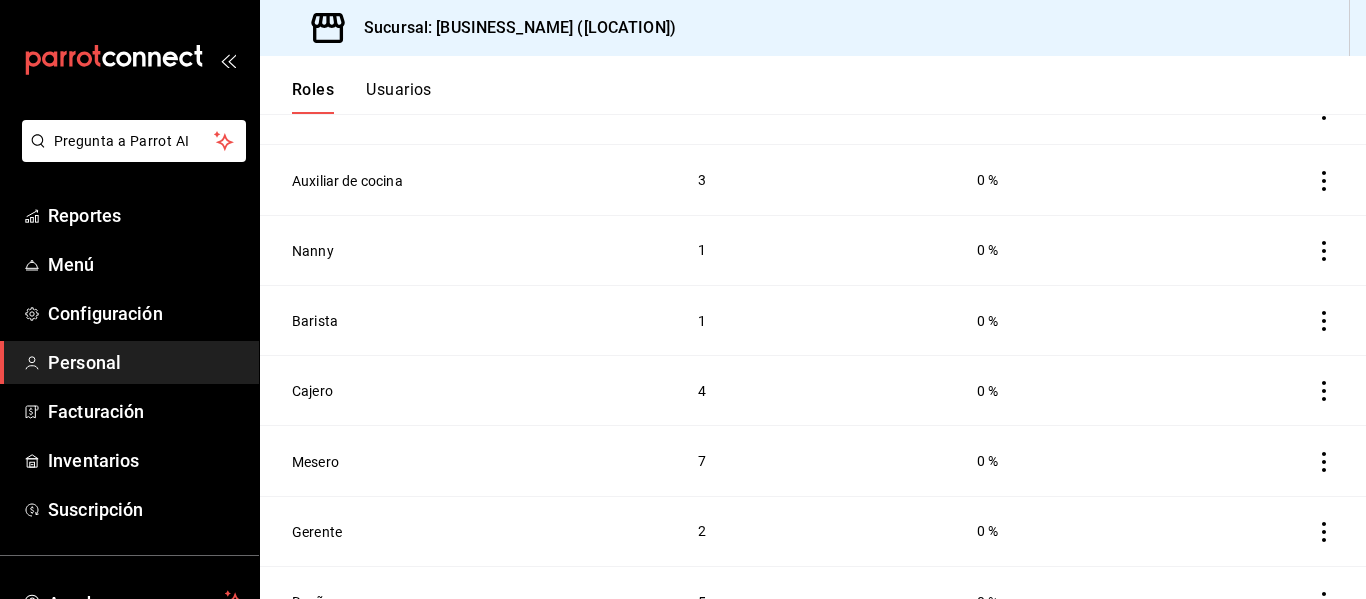 scroll, scrollTop: 270, scrollLeft: 0, axis: vertical 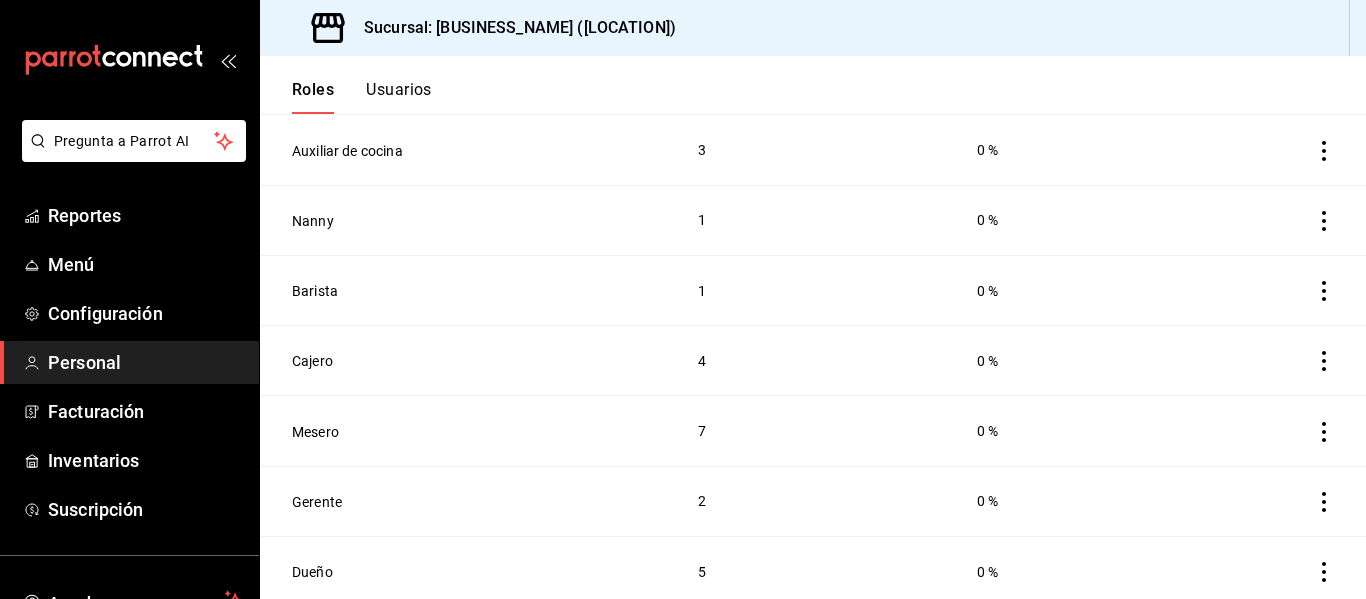 click on "Usuarios" at bounding box center [399, 97] 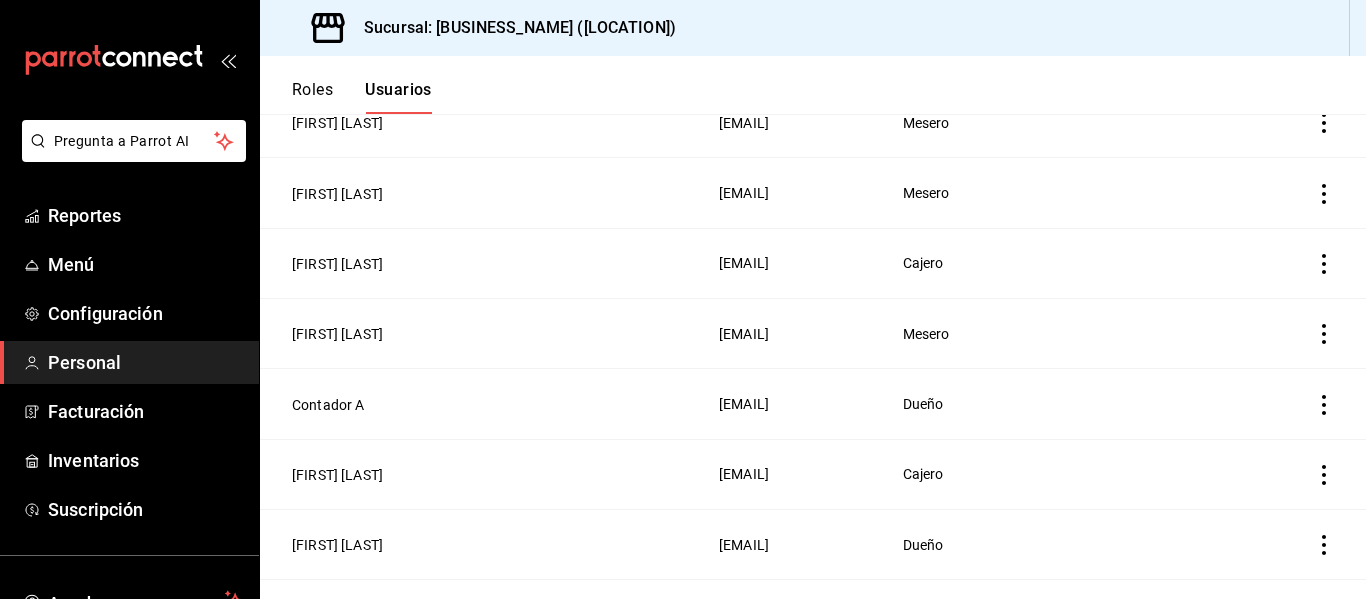 scroll, scrollTop: 720, scrollLeft: 0, axis: vertical 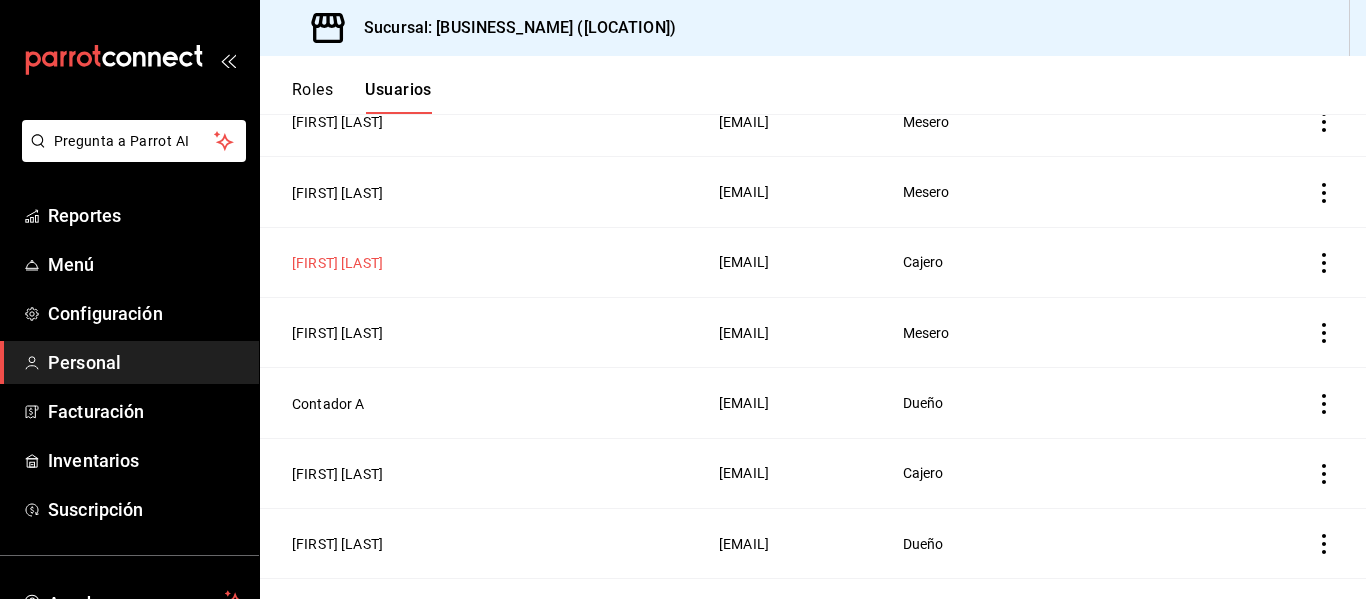 click on "[FIRST] [LAST]" at bounding box center [337, 263] 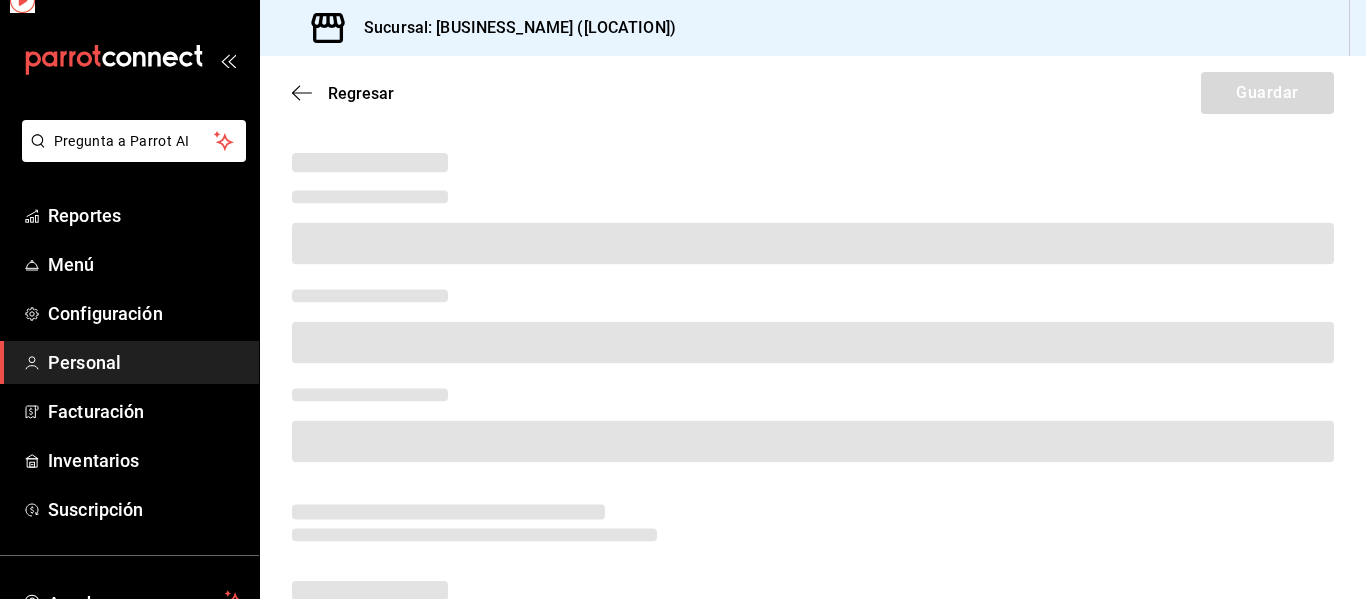 click at bounding box center (813, 243) 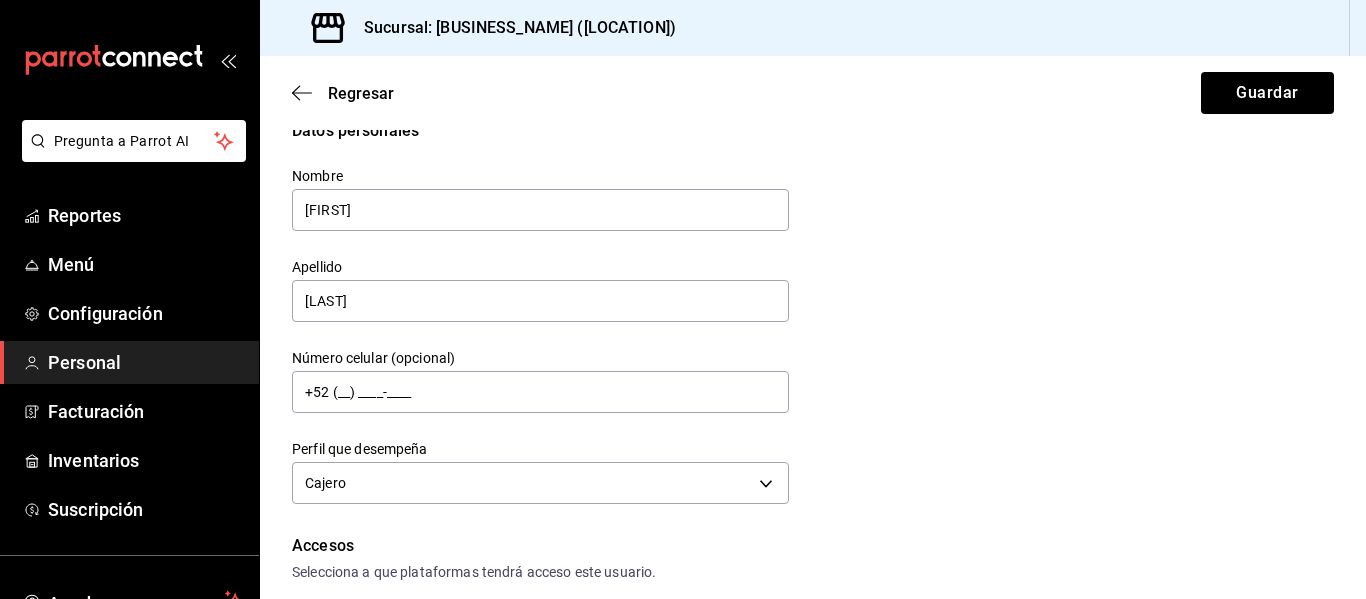 scroll, scrollTop: 0, scrollLeft: 0, axis: both 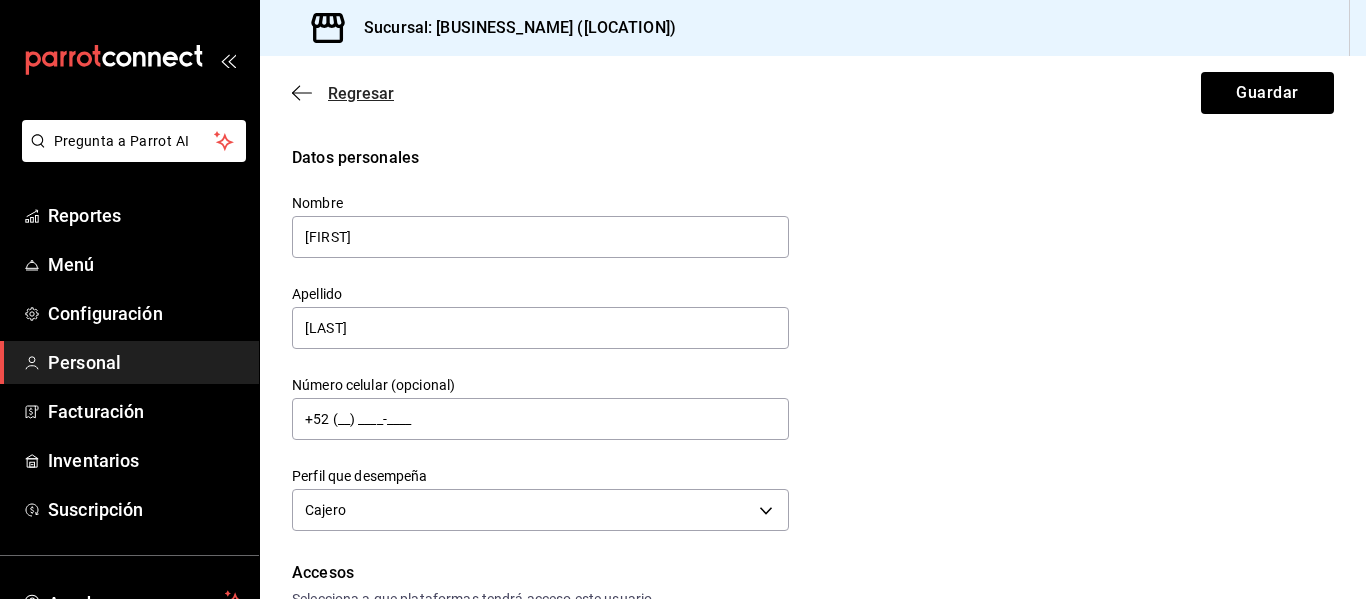 click 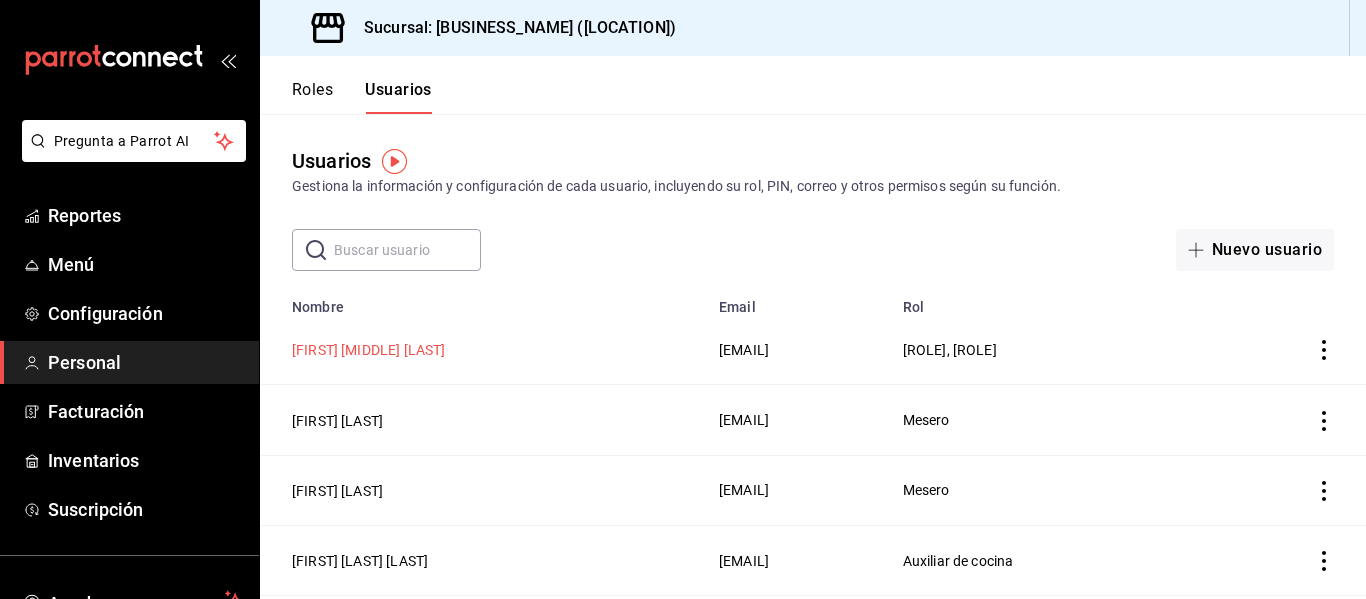 click on "[FIRST] [MIDDLE] [LAST]" at bounding box center (368, 350) 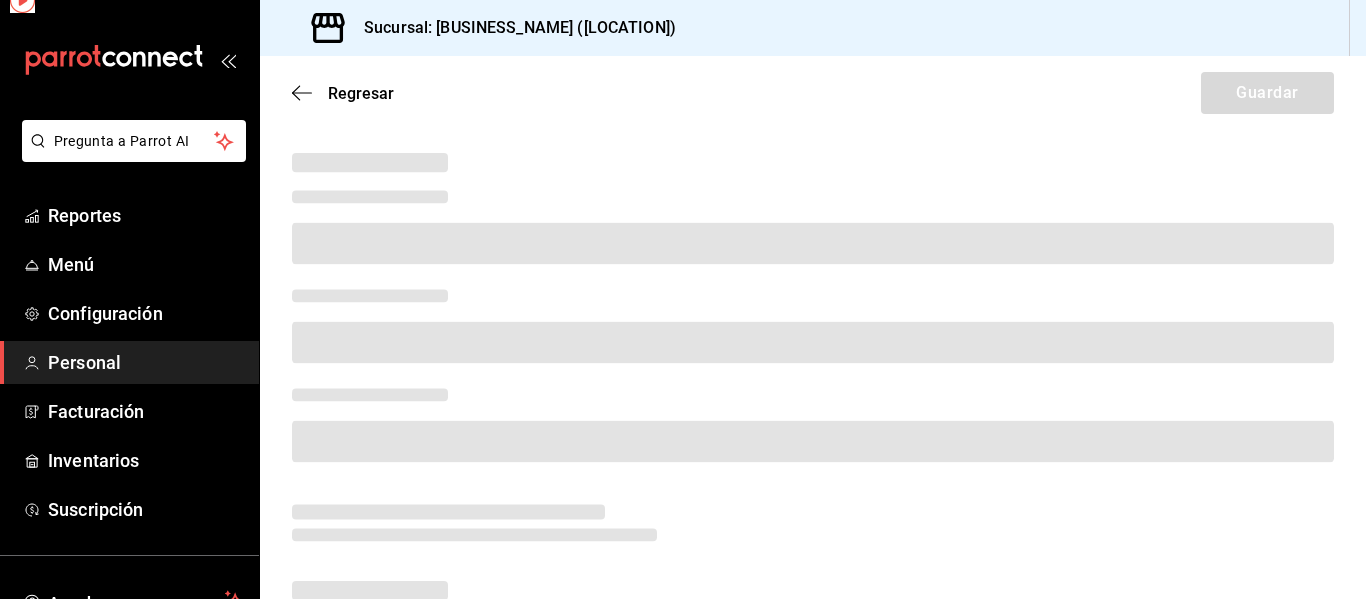 click at bounding box center (813, 342) 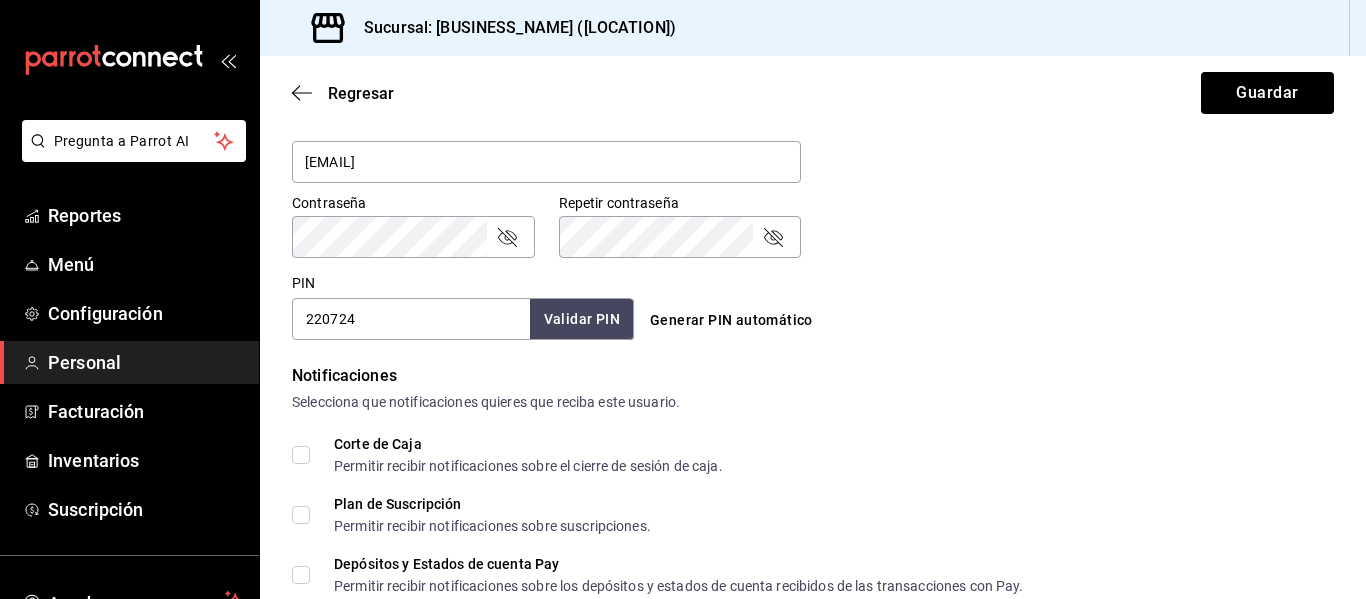 scroll, scrollTop: 796, scrollLeft: 0, axis: vertical 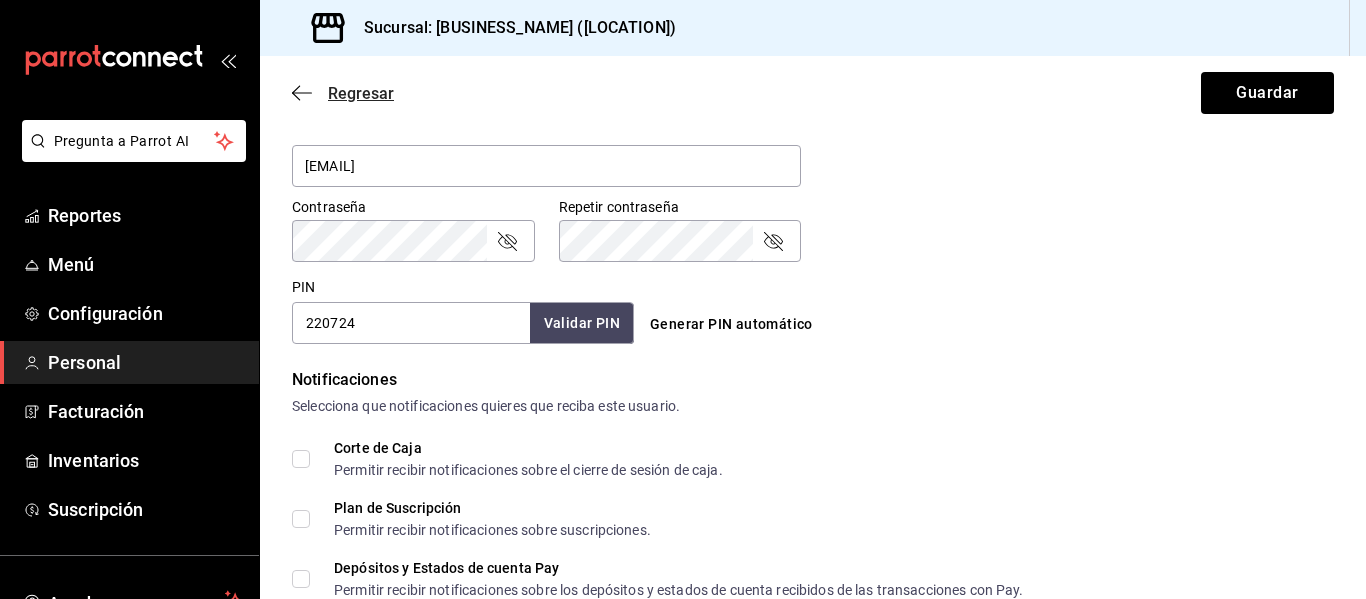 click 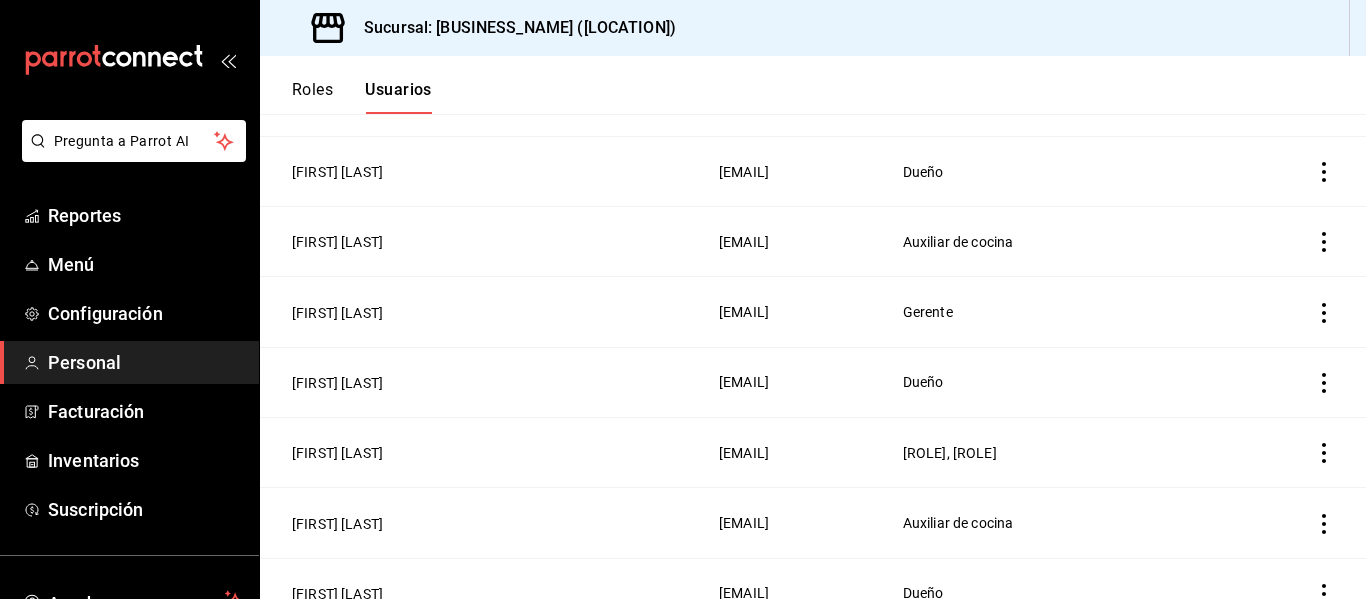 scroll, scrollTop: 1120, scrollLeft: 0, axis: vertical 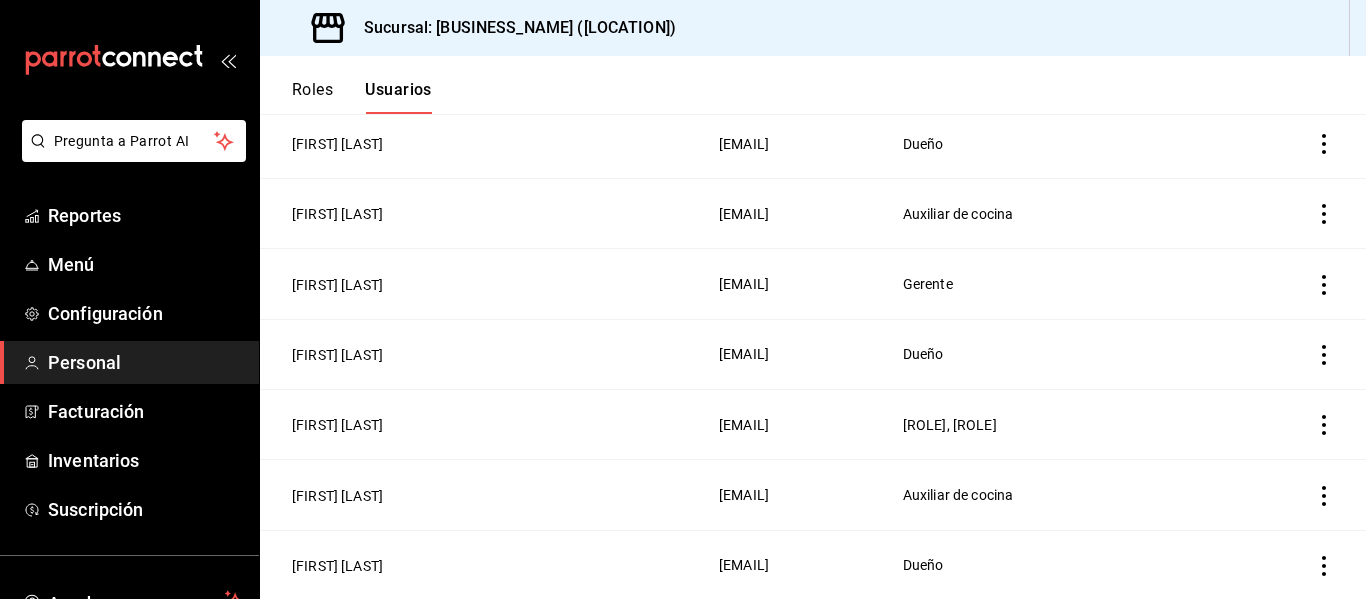 click on "[FIRST] [LAST]" at bounding box center [483, 425] 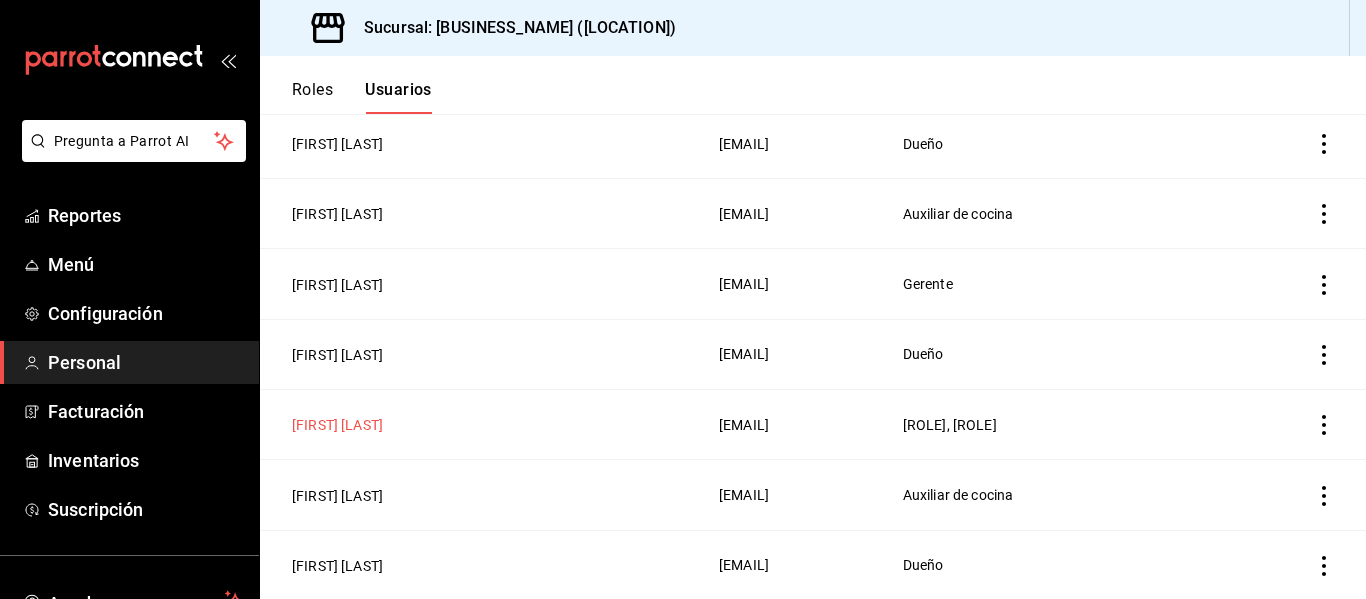 click on "[FIRST] [LAST]" at bounding box center [337, 425] 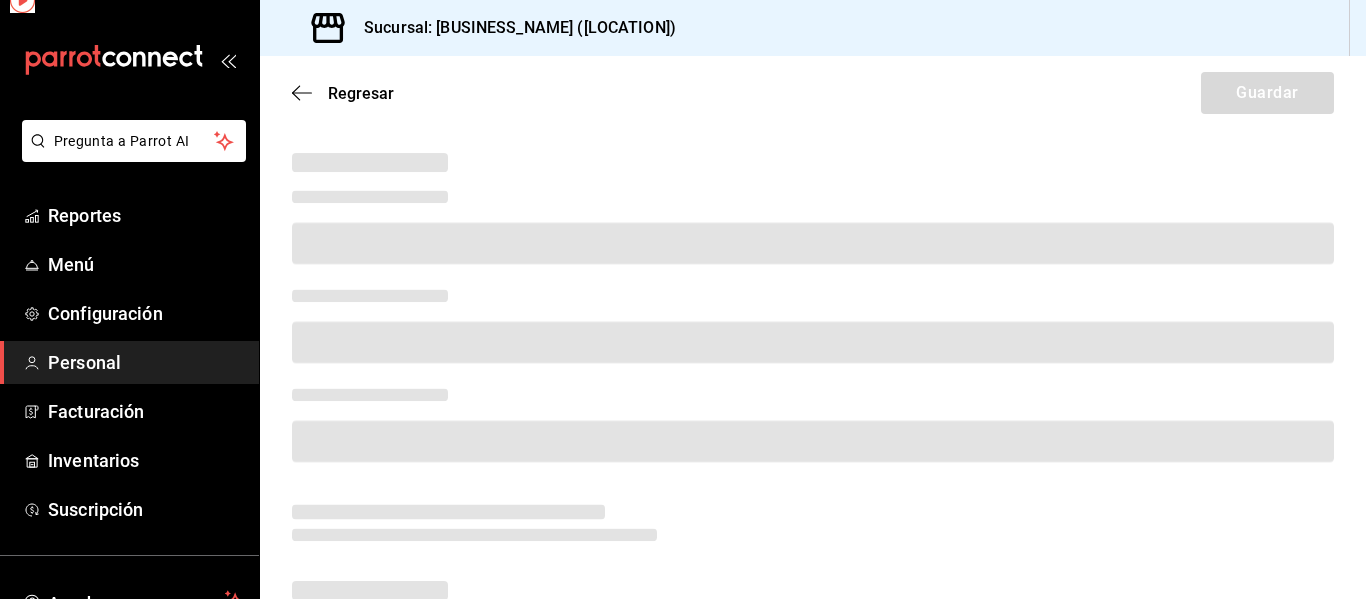 click at bounding box center (809, 425) 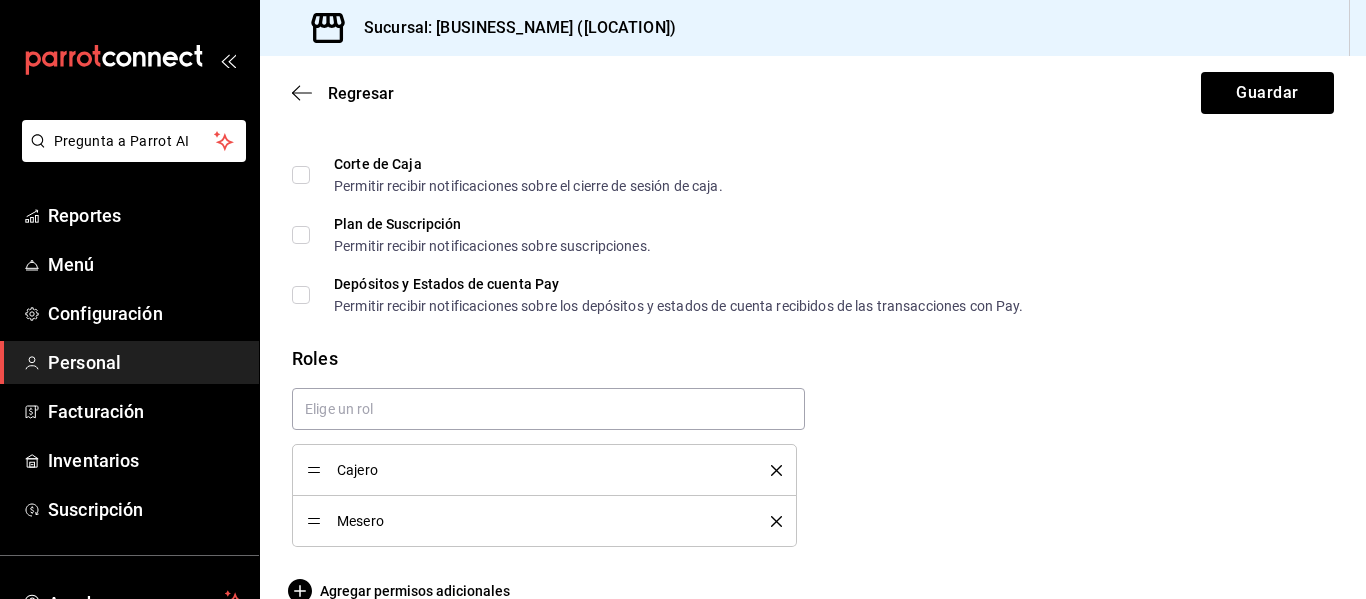 scroll, scrollTop: 1116, scrollLeft: 0, axis: vertical 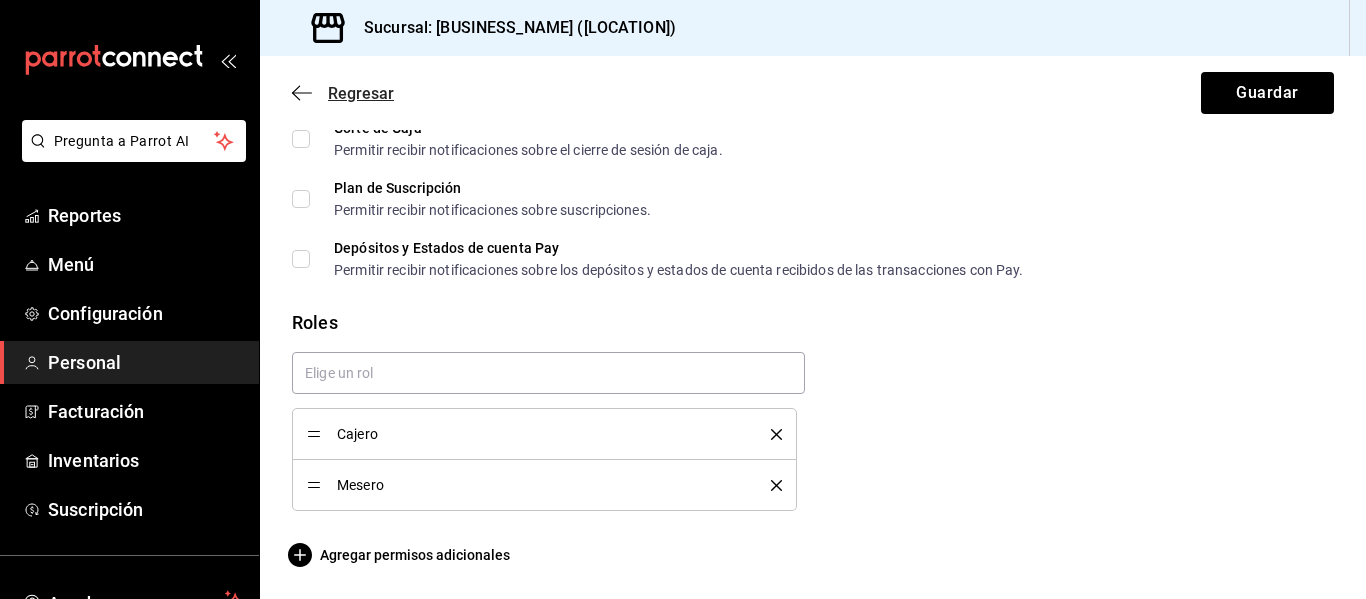 click 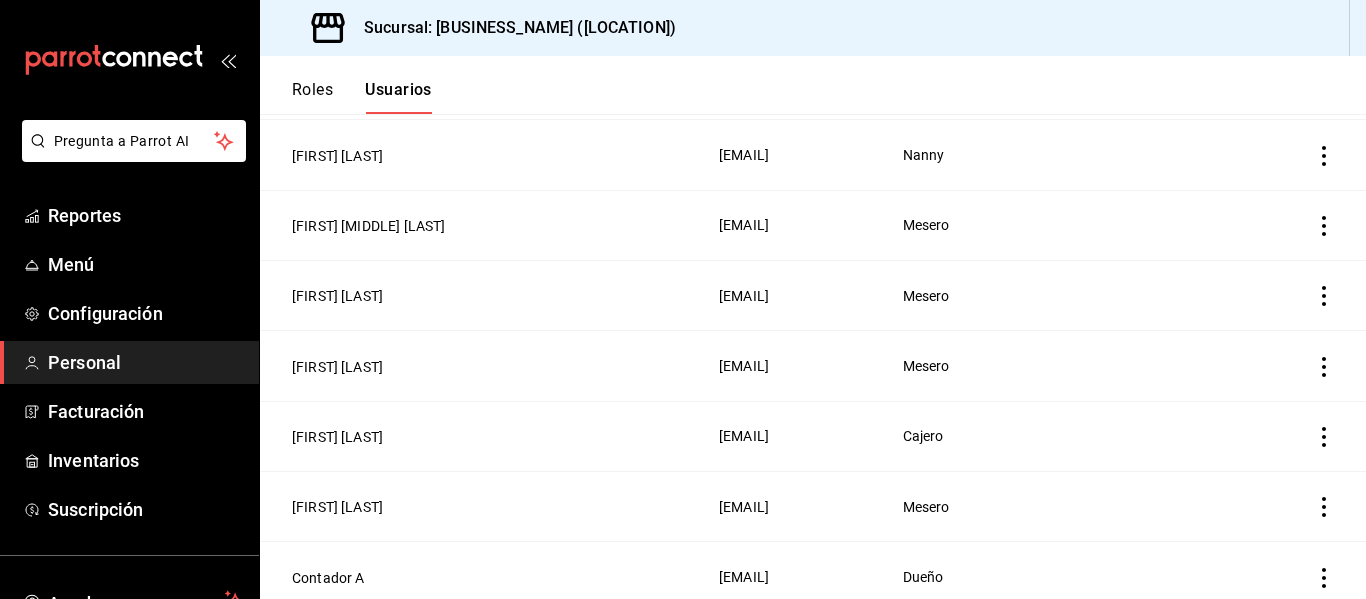 scroll, scrollTop: 600, scrollLeft: 0, axis: vertical 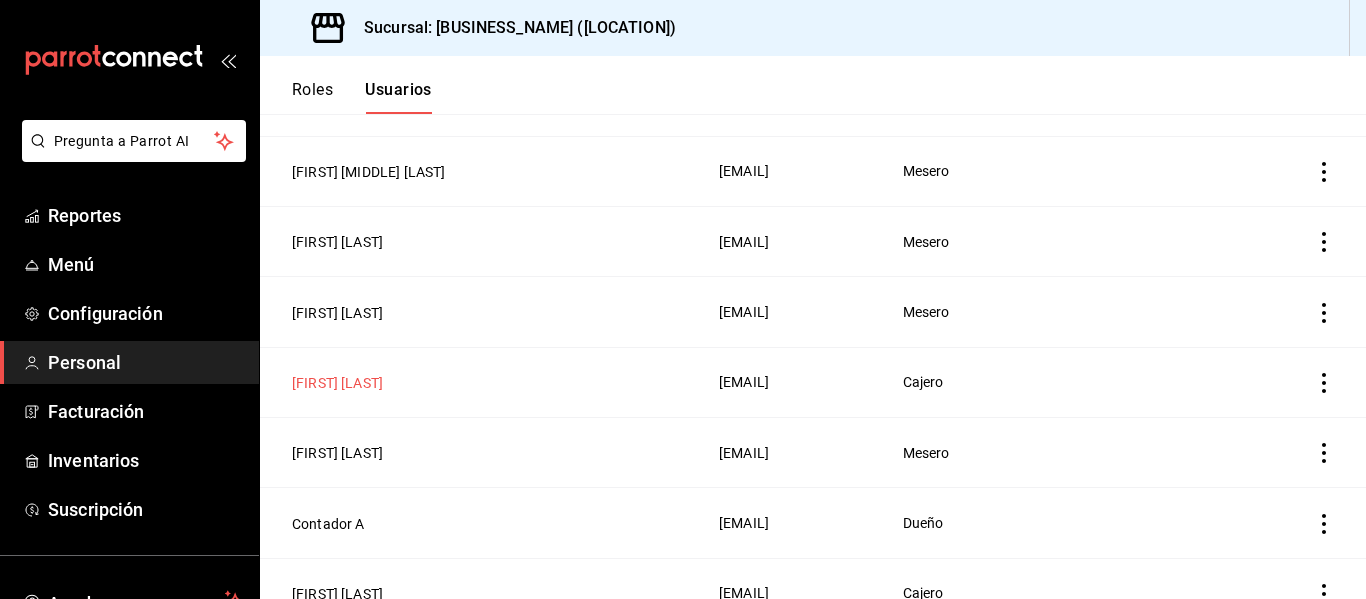 click on "[FIRST] [LAST]" at bounding box center [337, 383] 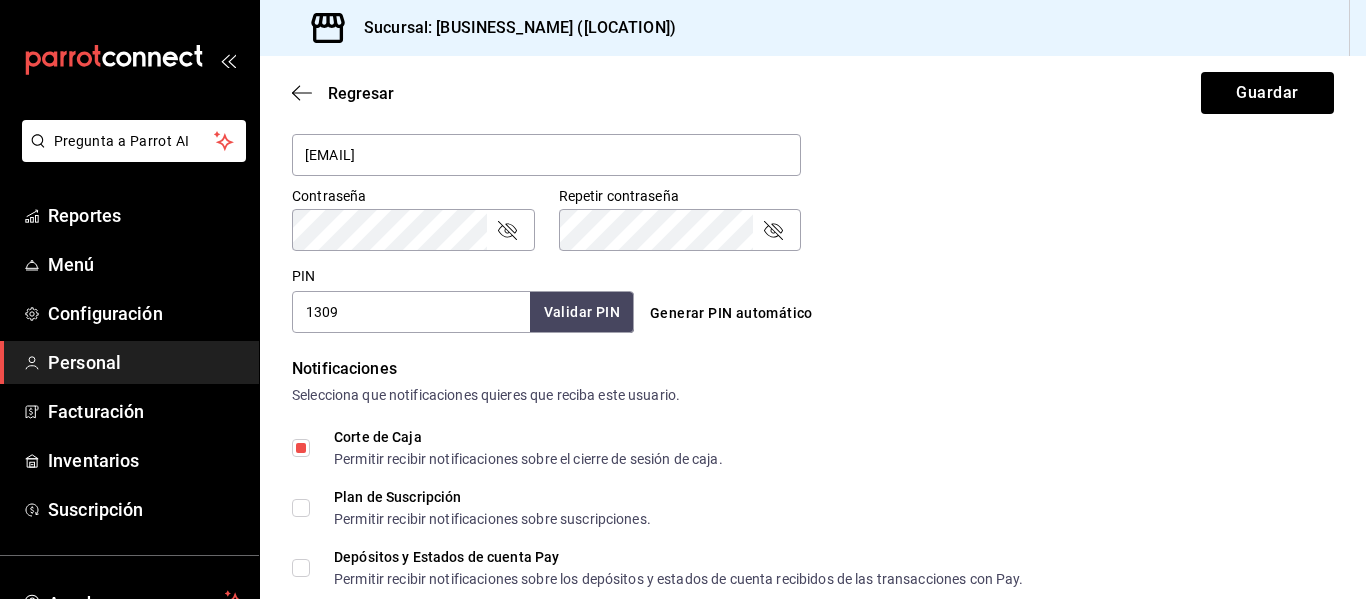 scroll, scrollTop: 840, scrollLeft: 0, axis: vertical 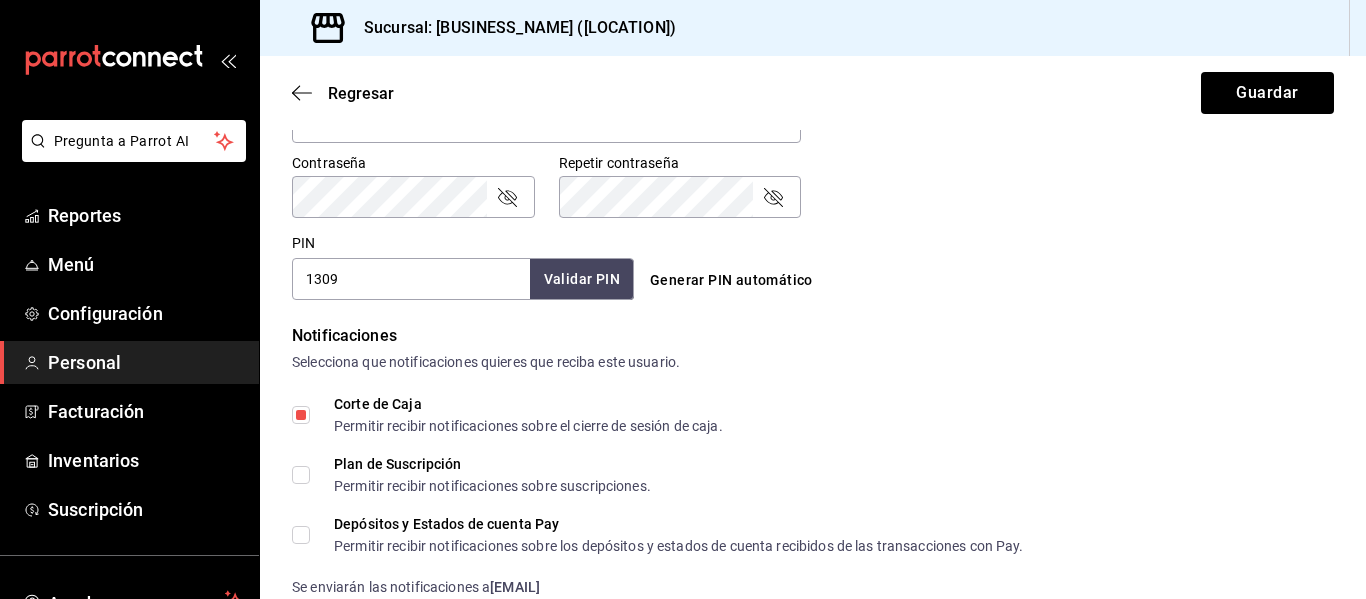 click on "Corte de Caja Permitir recibir notificaciones sobre el cierre de sesión de caja." at bounding box center (301, 415) 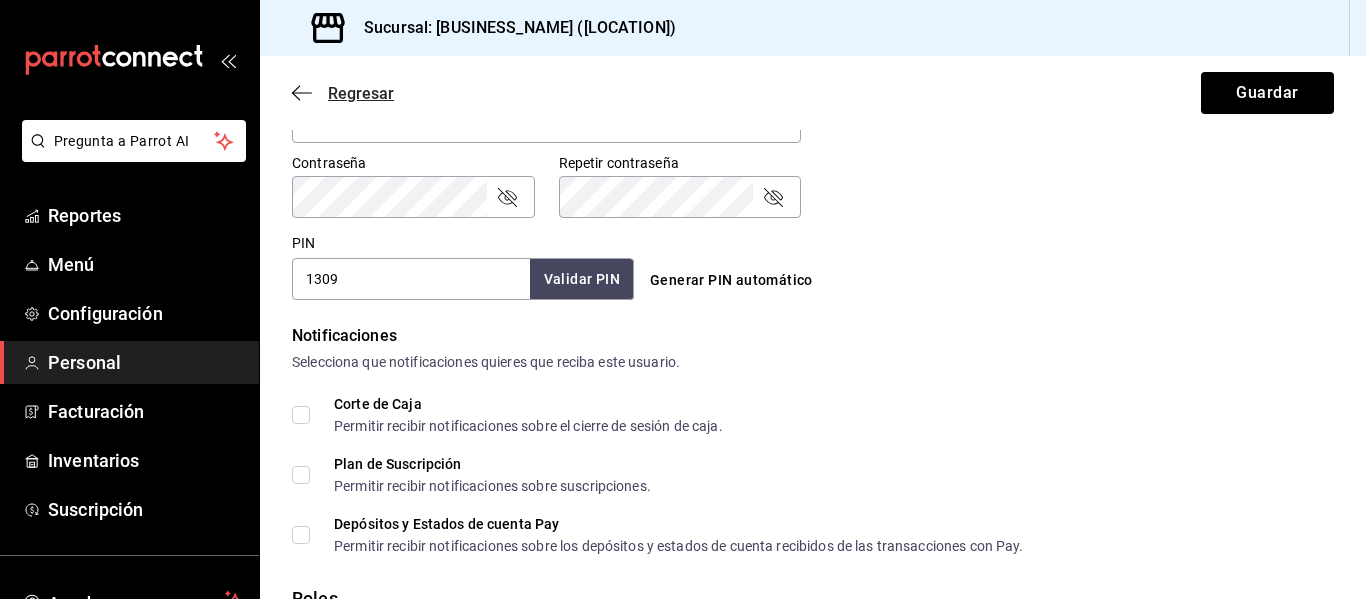click 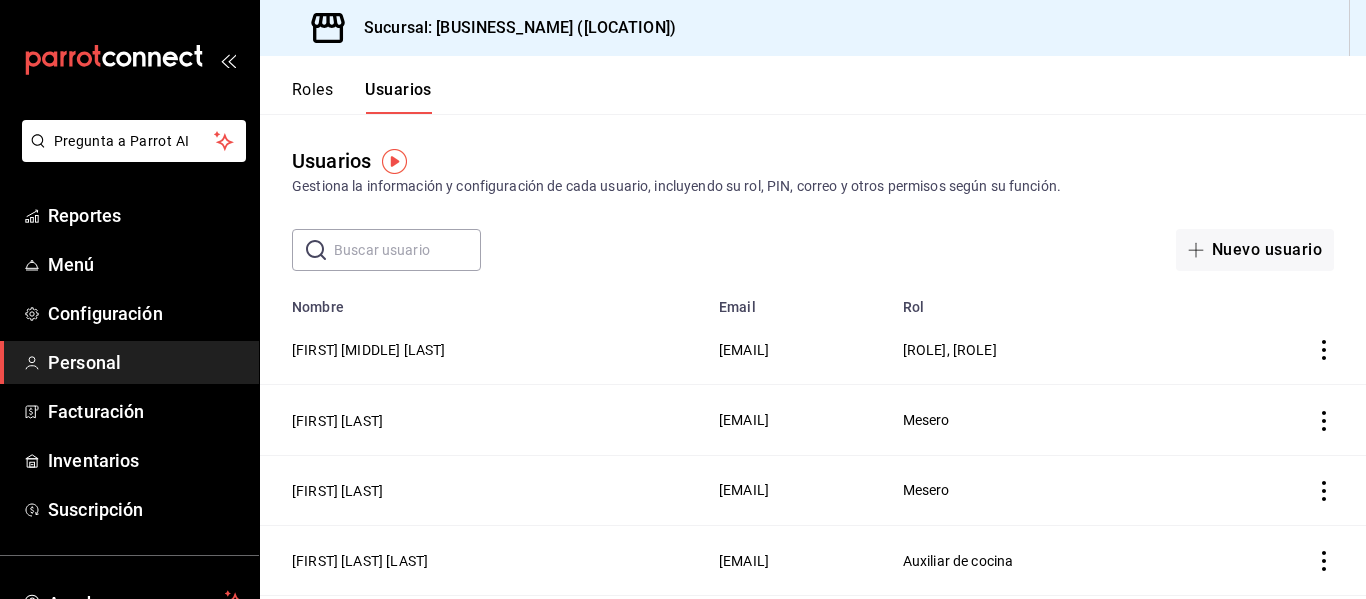 click on "[FIRST] [MIDDLE] [LAST]" at bounding box center [483, 350] 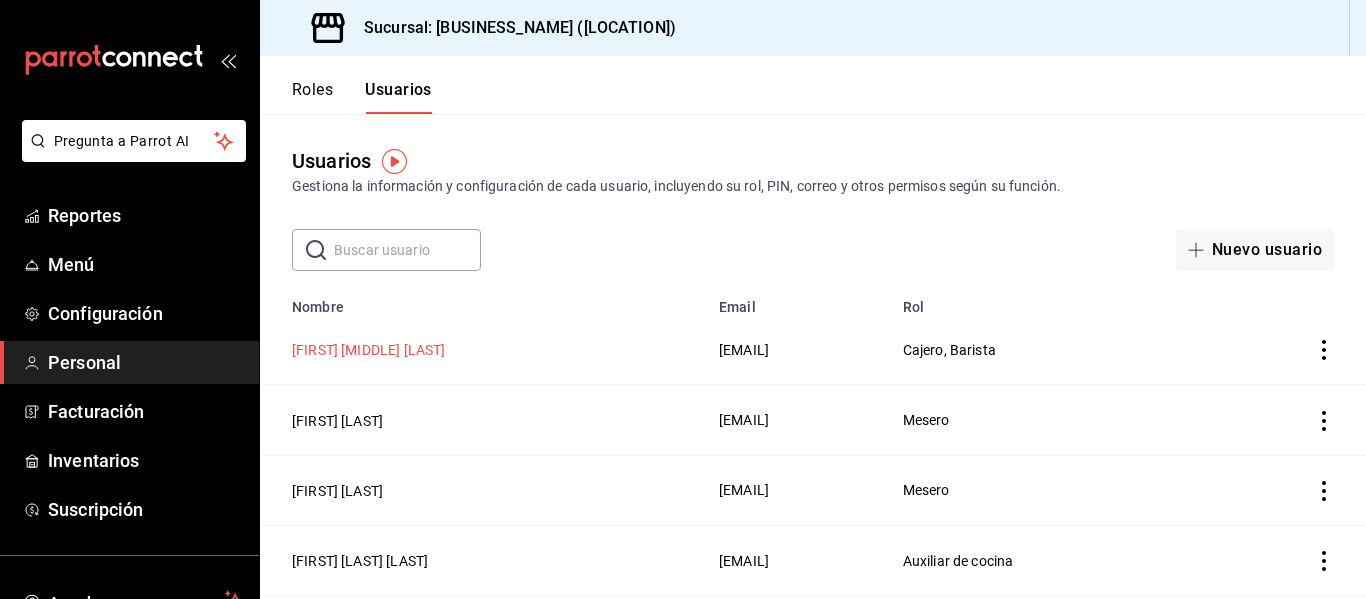 click on "[FIRST] [MIDDLE] [LAST]" at bounding box center [368, 350] 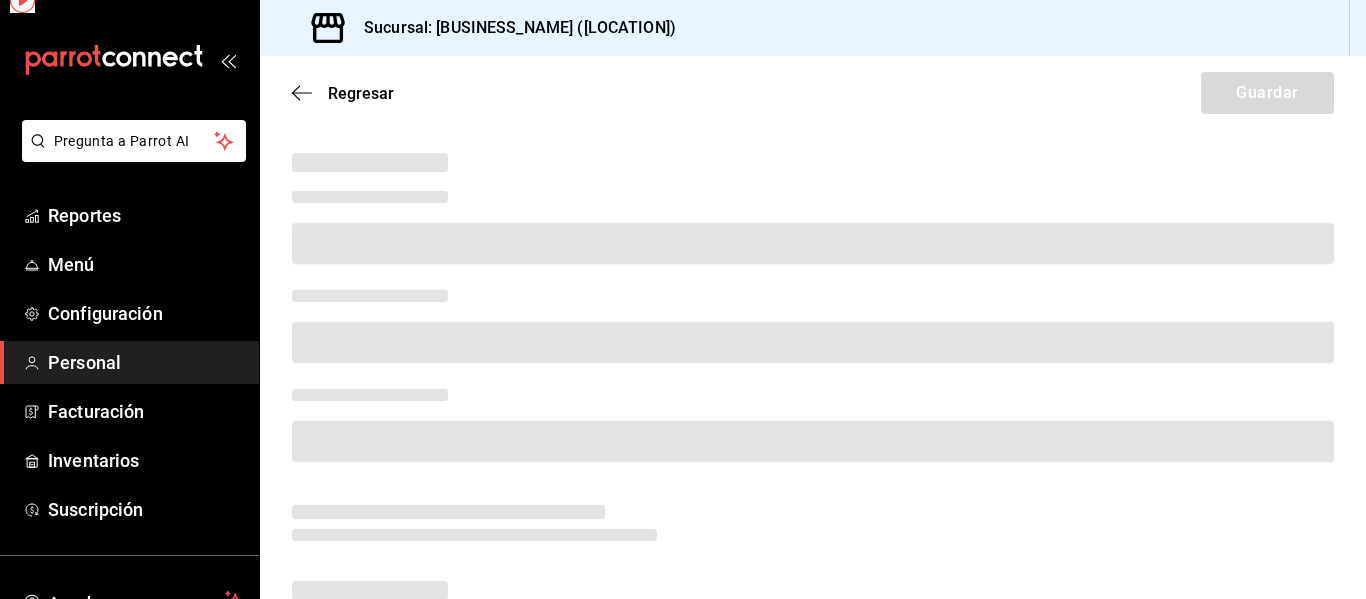 click at bounding box center (813, 342) 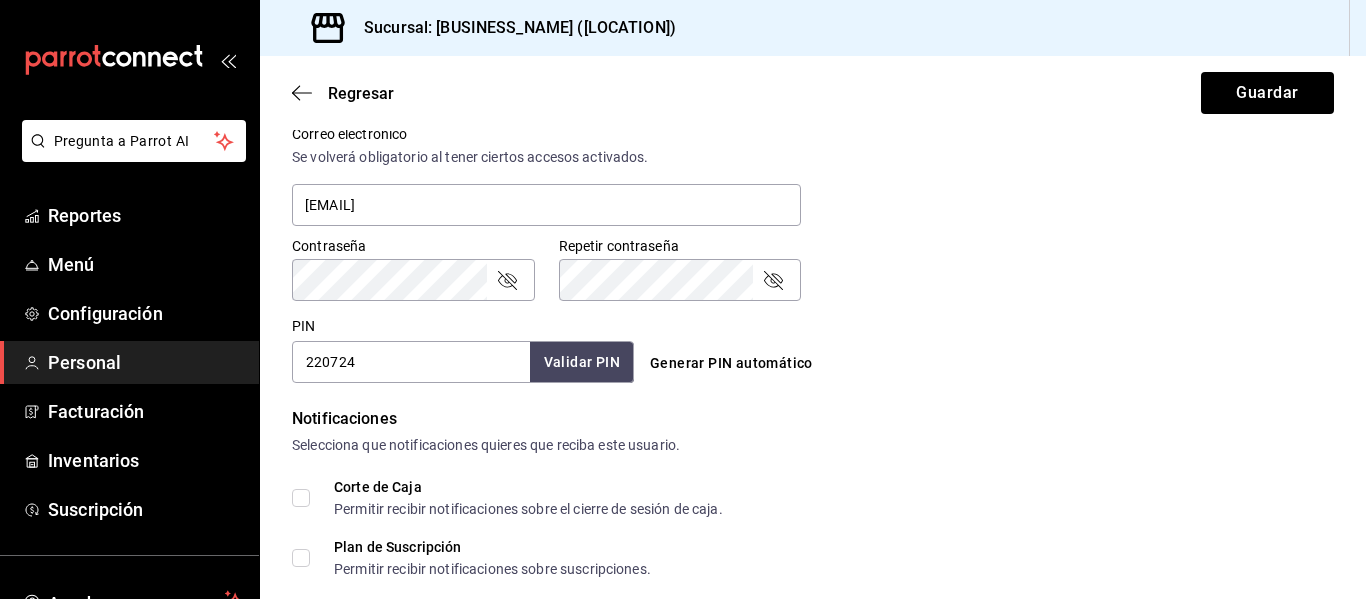 scroll, scrollTop: 760, scrollLeft: 0, axis: vertical 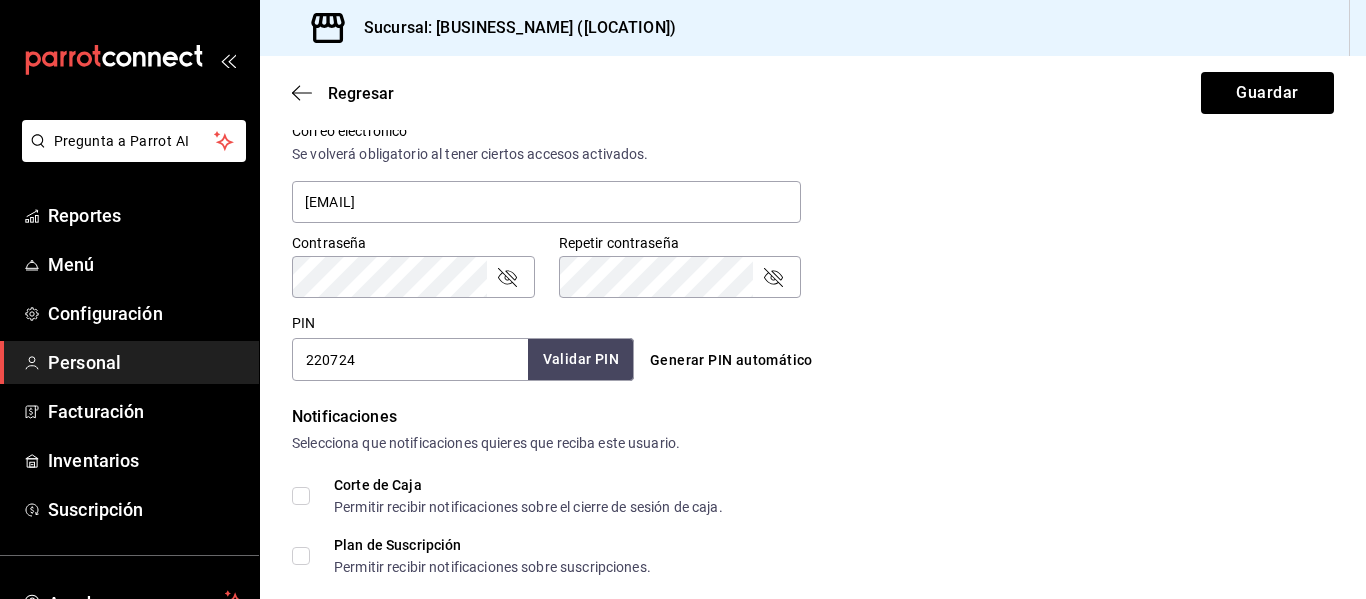 click on "Validar PIN" at bounding box center (581, 359) 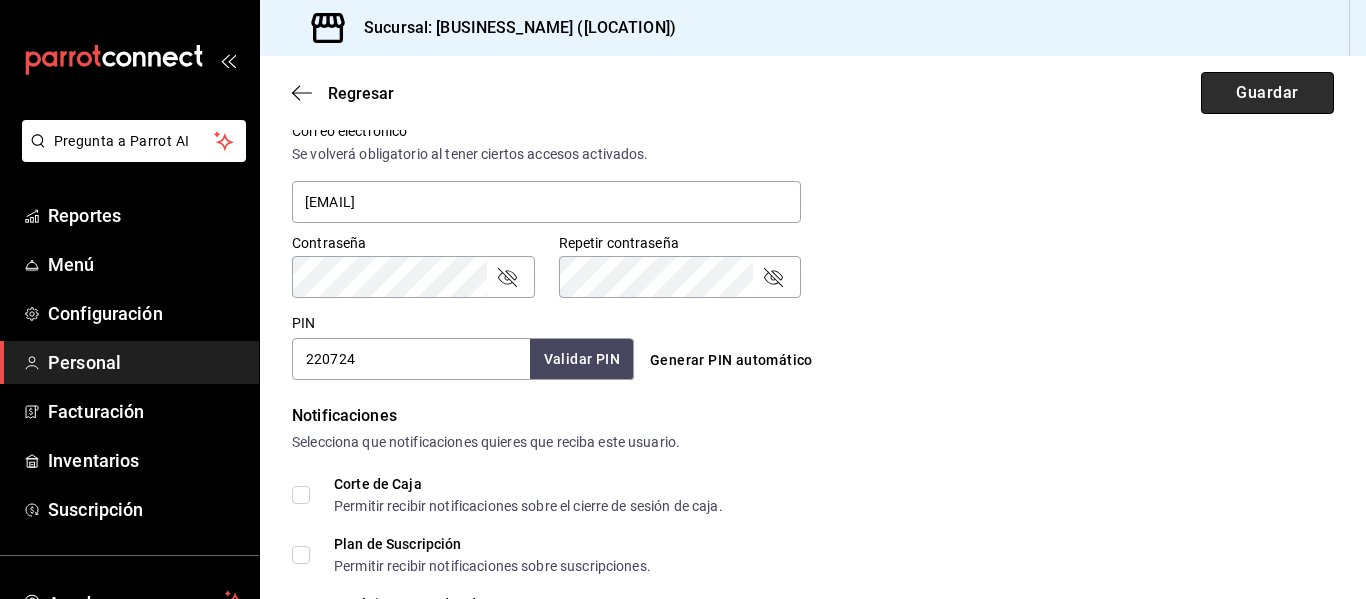 click on "Guardar" at bounding box center (1267, 93) 